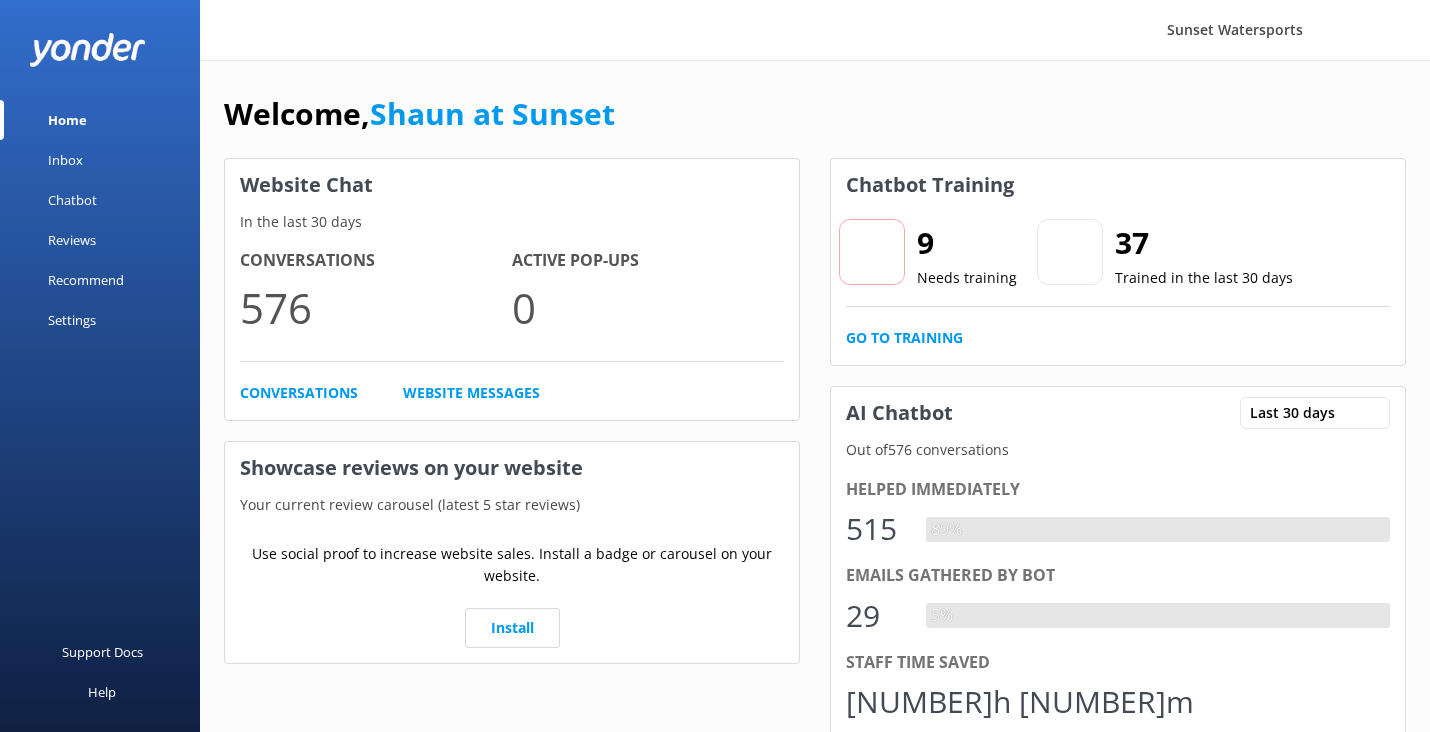 scroll, scrollTop: 0, scrollLeft: 0, axis: both 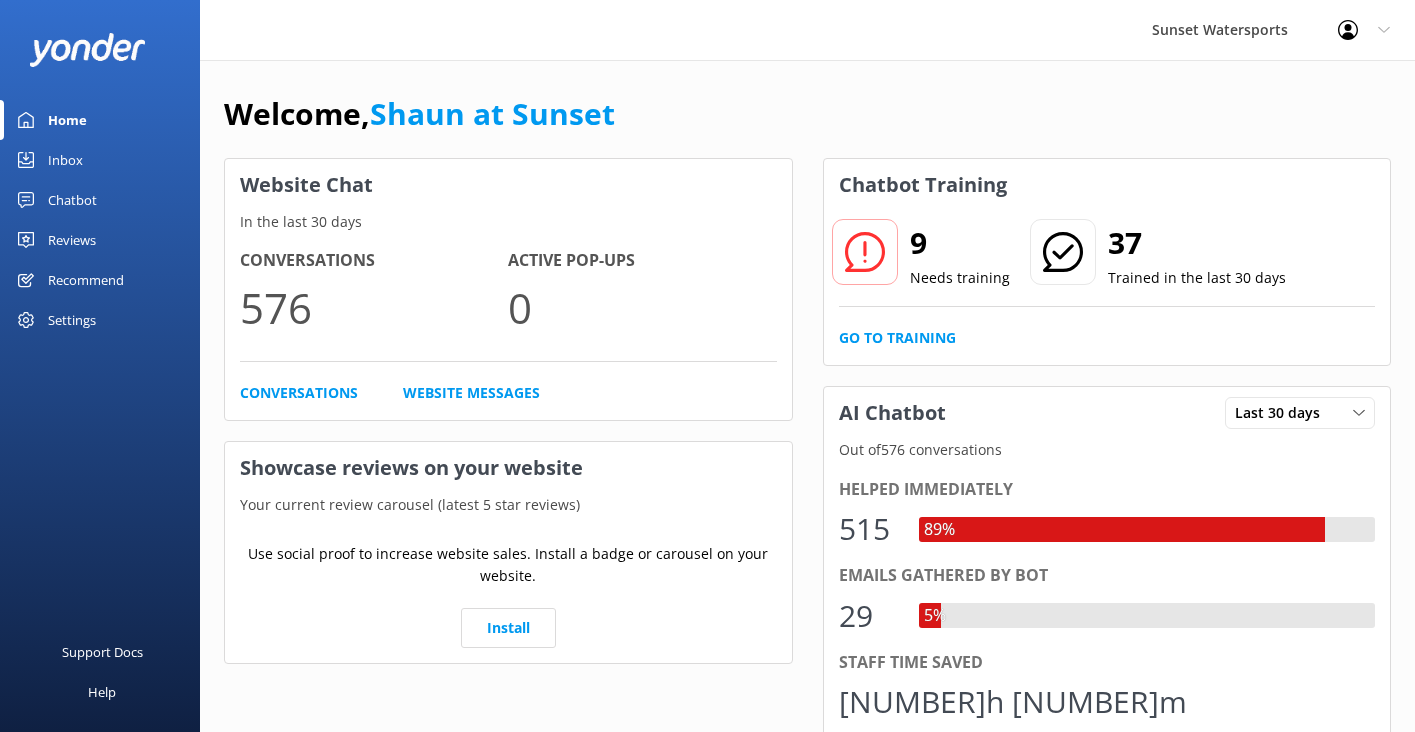 click on "Inbox" at bounding box center (65, 160) 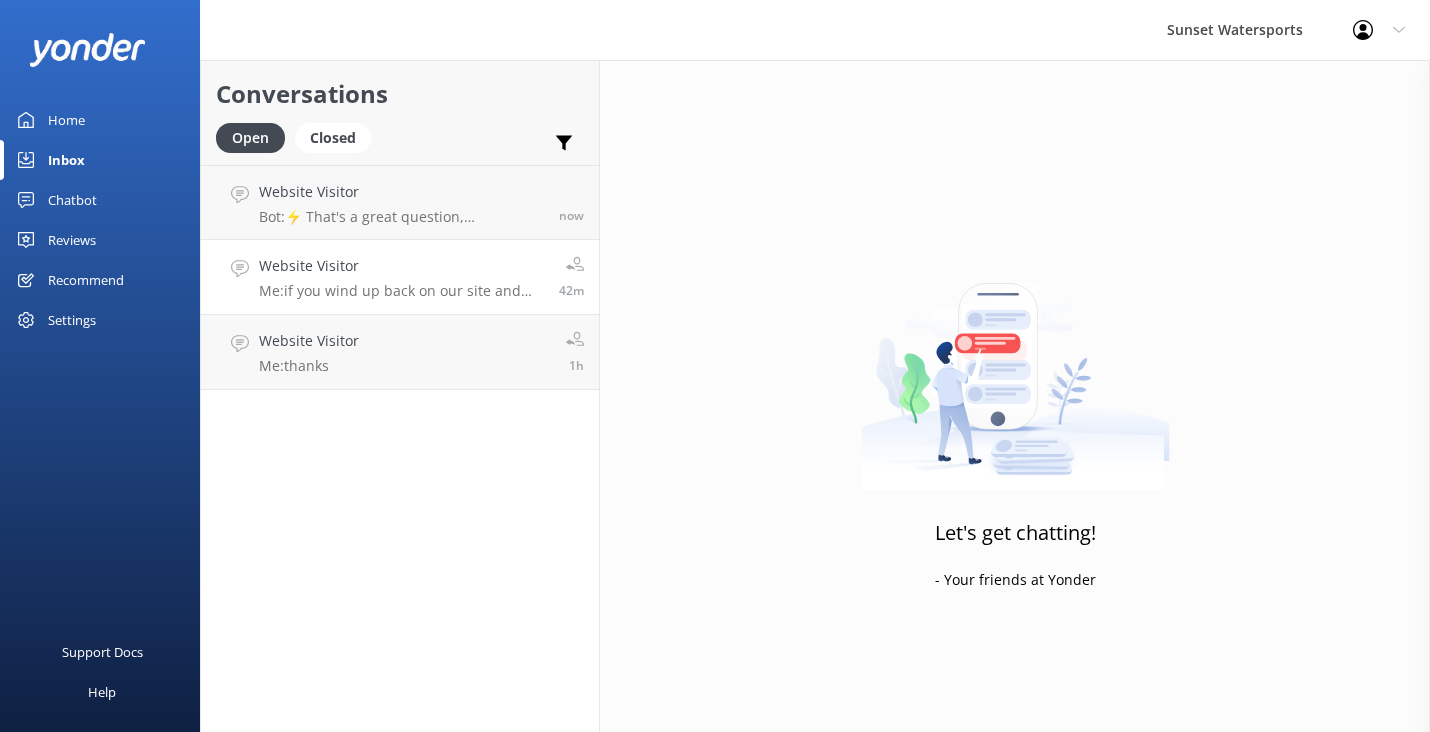 click on "Me:  if you wind up back on our site and are still interested, I often have folks looking for this and the best solution is that we offer a multi day rental and a nice discount, we have you check the boat back in at 5pm each day for it to be serviced and cleaned. then it is ready for you at 9am the next day!" at bounding box center [401, 291] 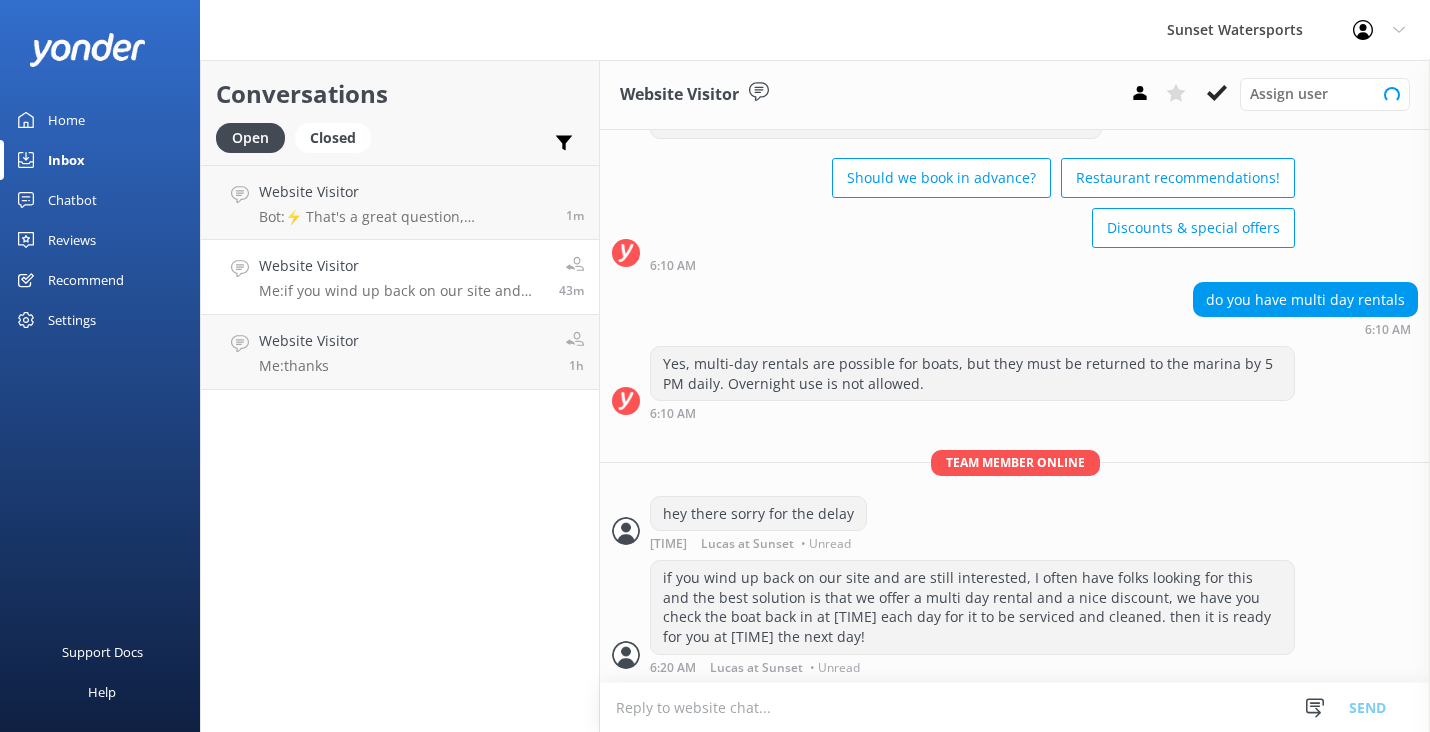 scroll, scrollTop: 123, scrollLeft: 0, axis: vertical 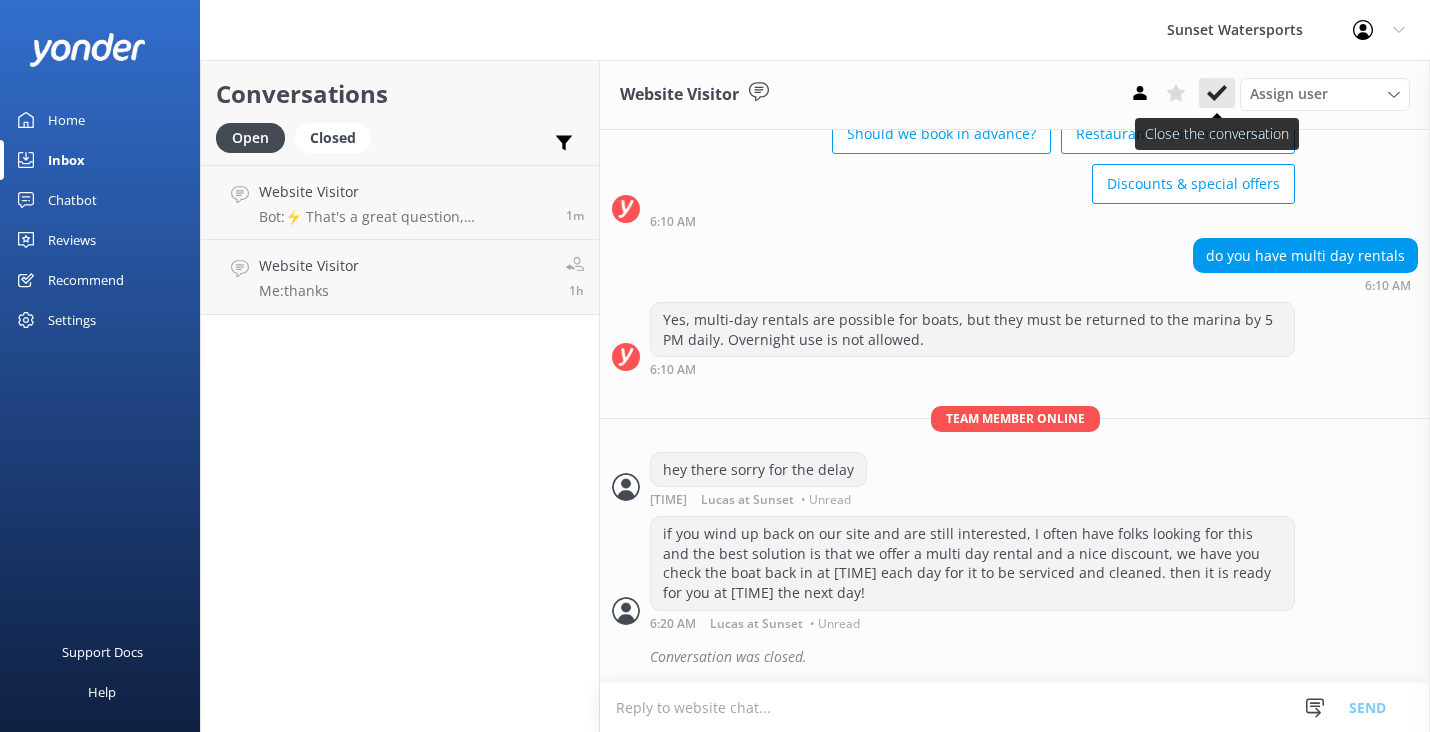 click 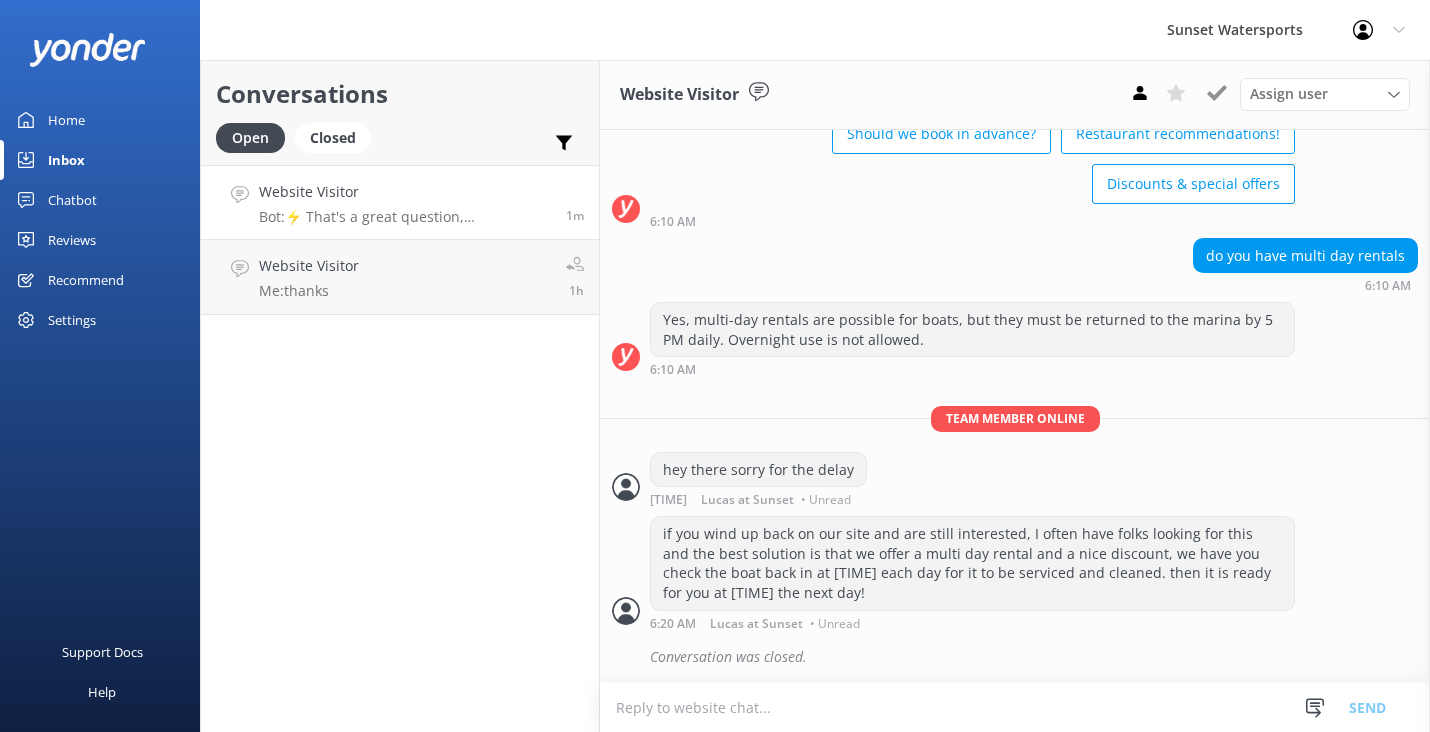 click on "Bot:  ⚡ That's a great question, unfortunately I do not know the answer. I'm going to reach out to another team member to help. Hold tight." at bounding box center [405, 217] 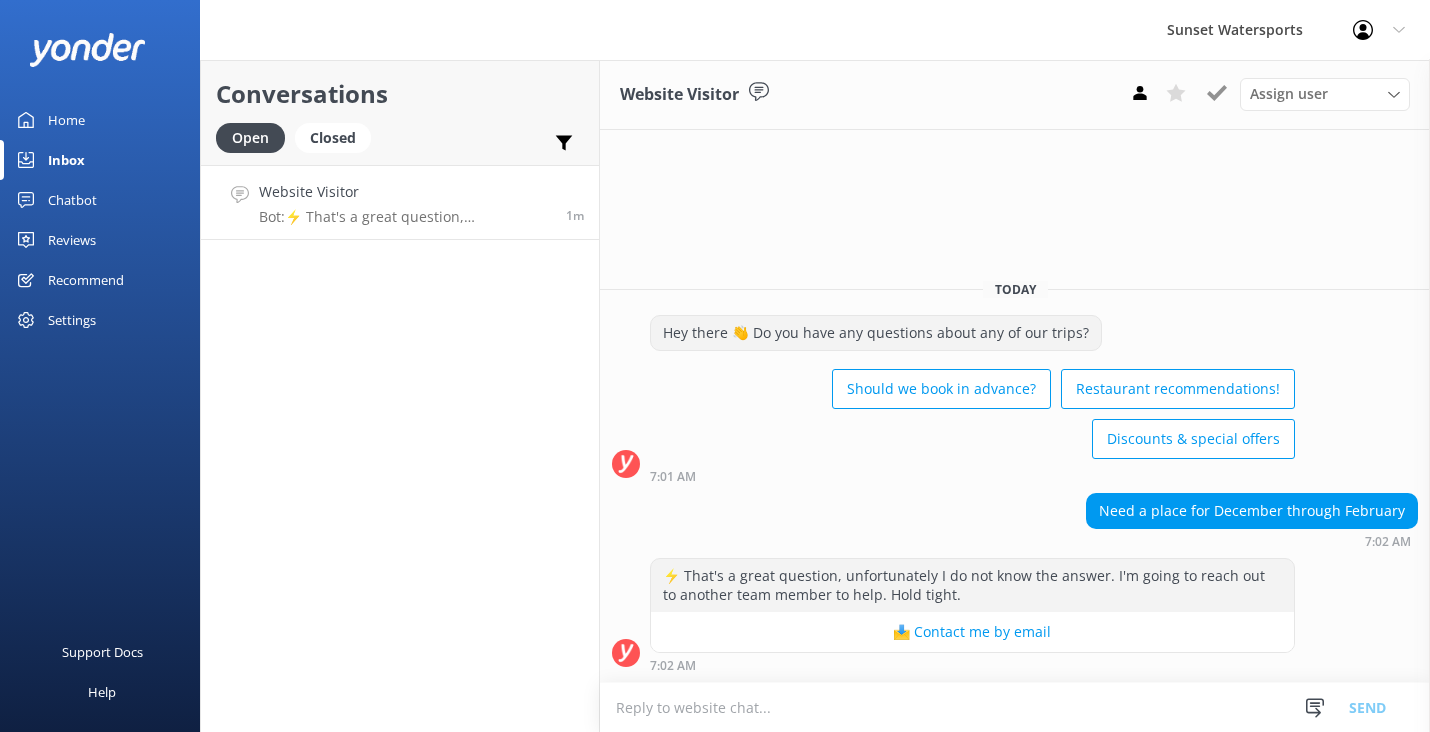 click at bounding box center [1015, 707] 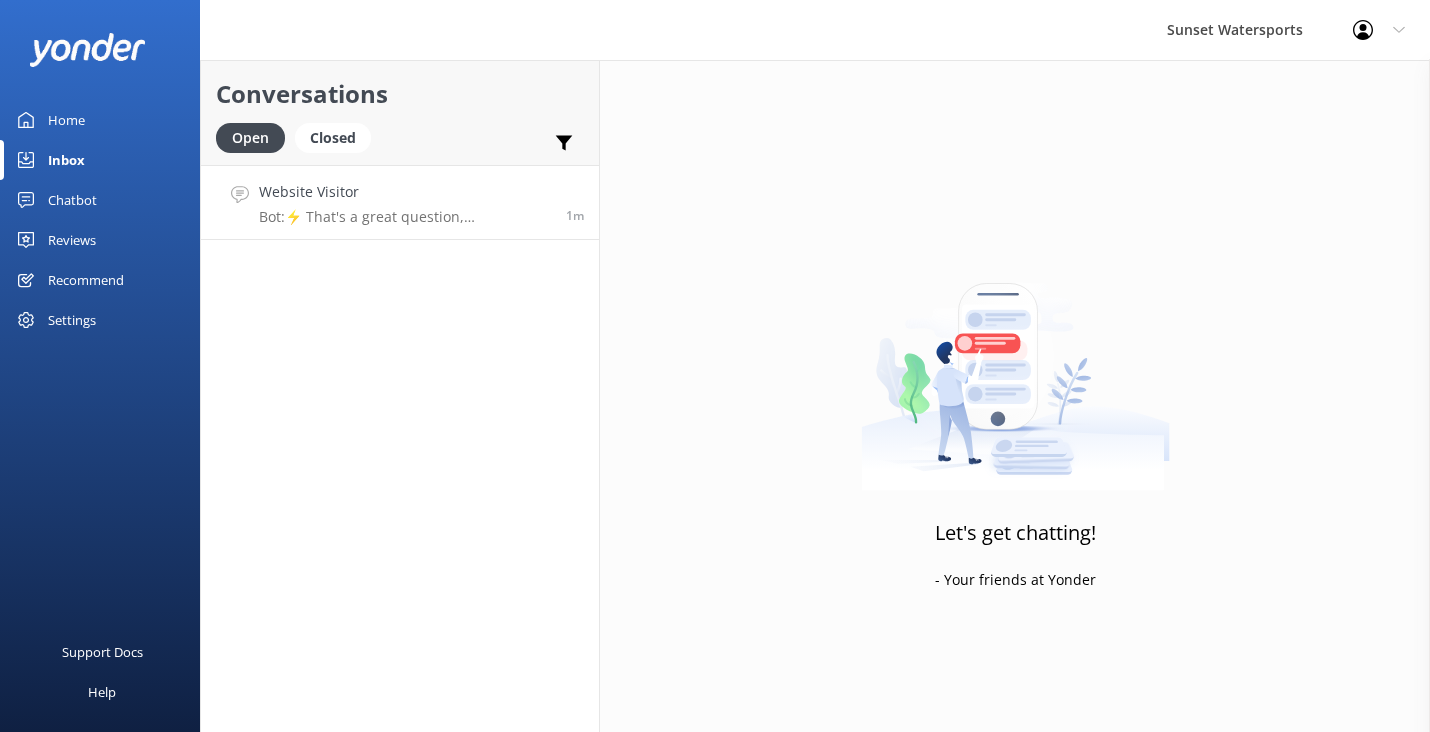click on "Website Visitor Bot:  ⚡ That's a great question, unfortunately I do not know the answer. I'm going to reach out to another team member to help. Hold tight. 1m" at bounding box center (400, 202) 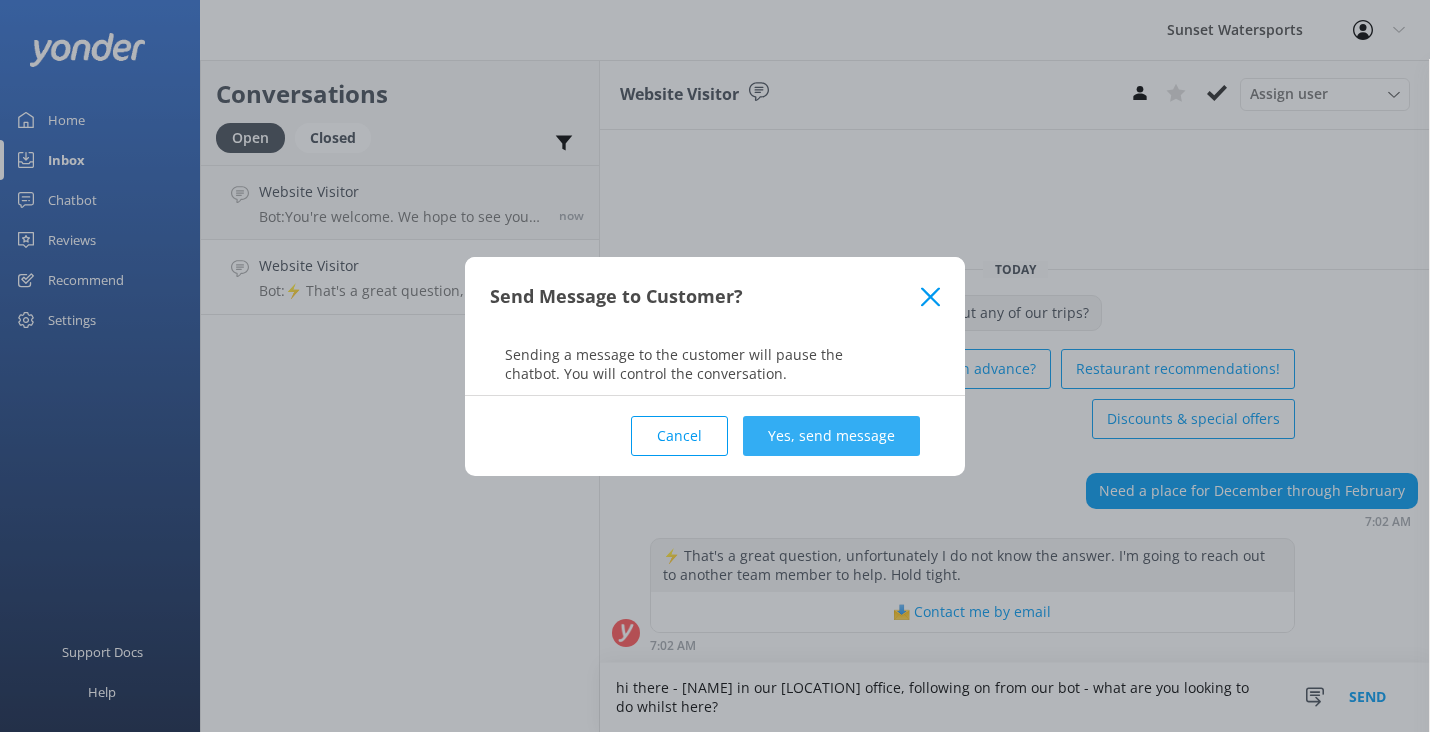 type on "hi there - [NAME] in our [LOCATION] office, following on from our bot - what are you looking to do whilst here?" 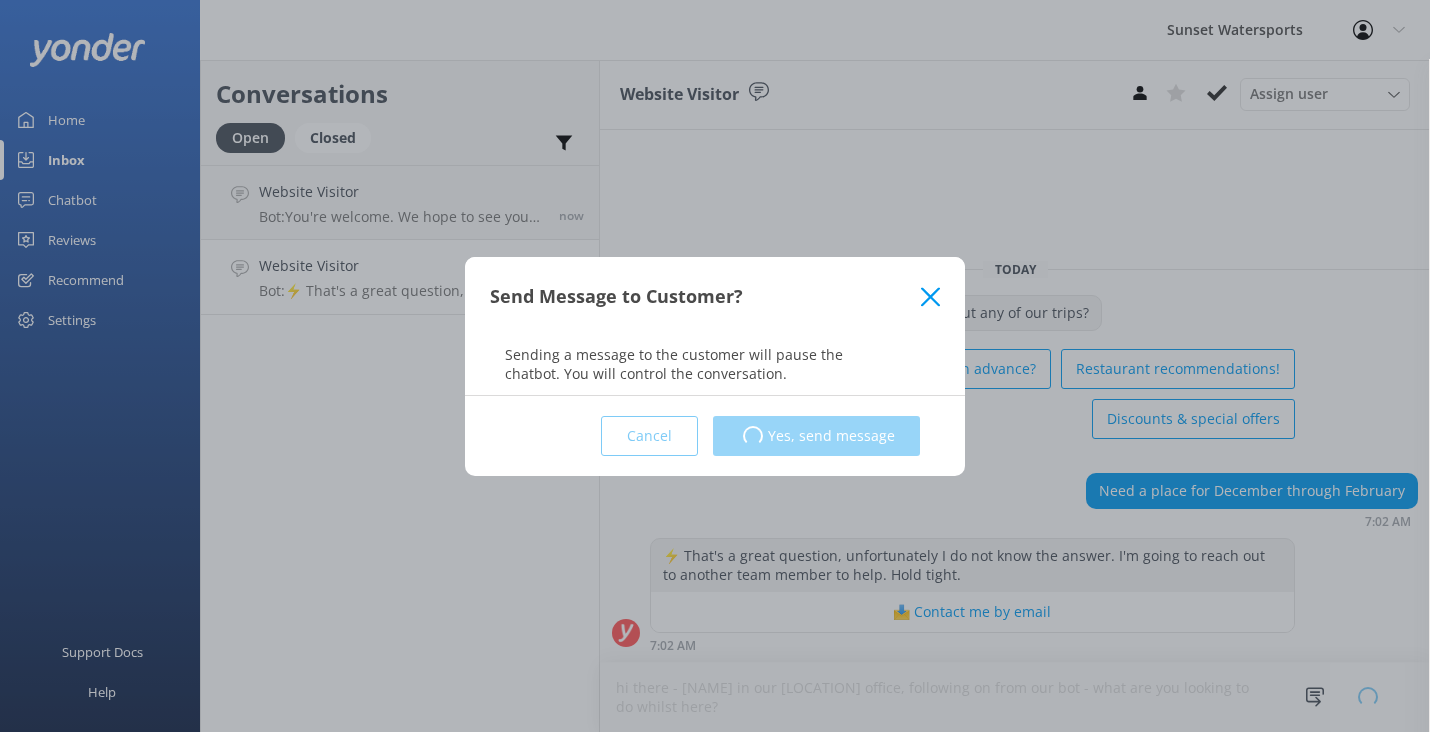 type 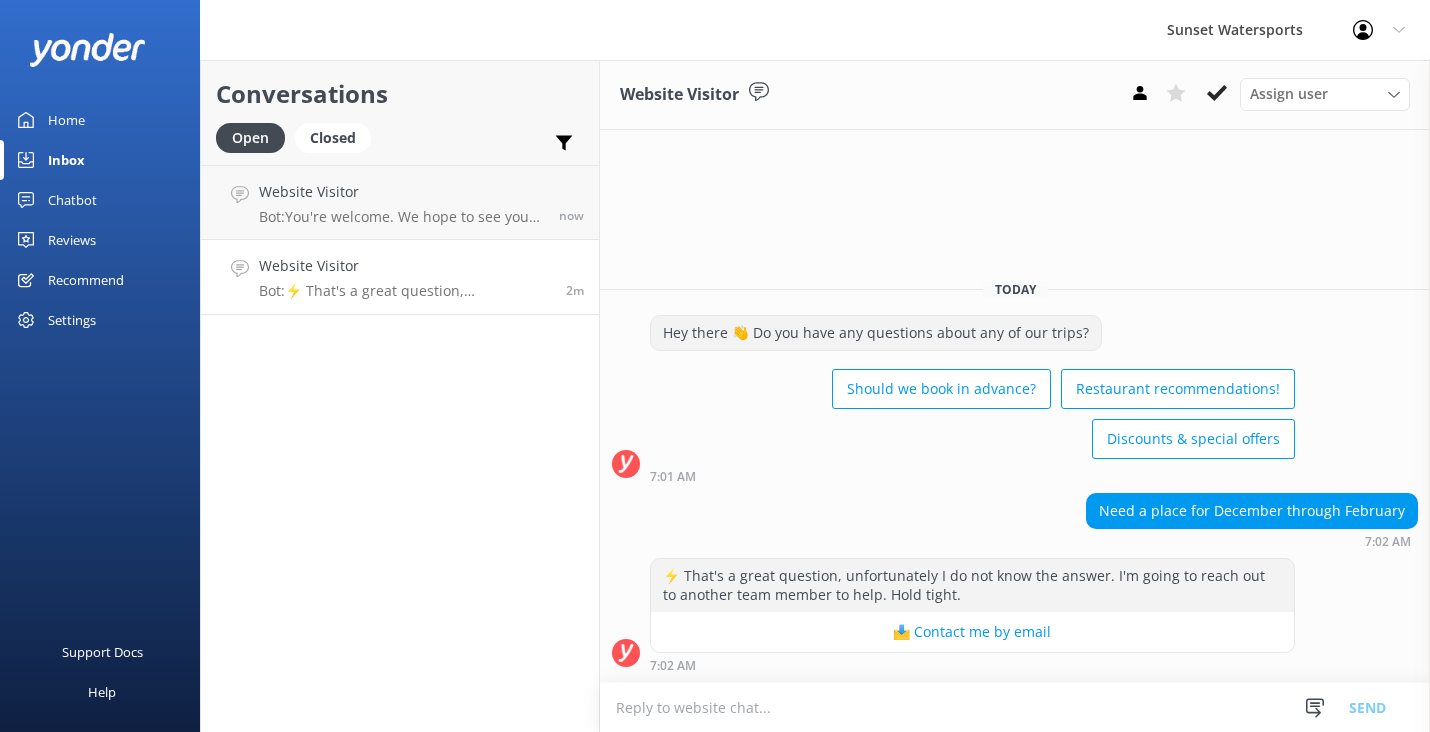 scroll, scrollTop: 16, scrollLeft: 0, axis: vertical 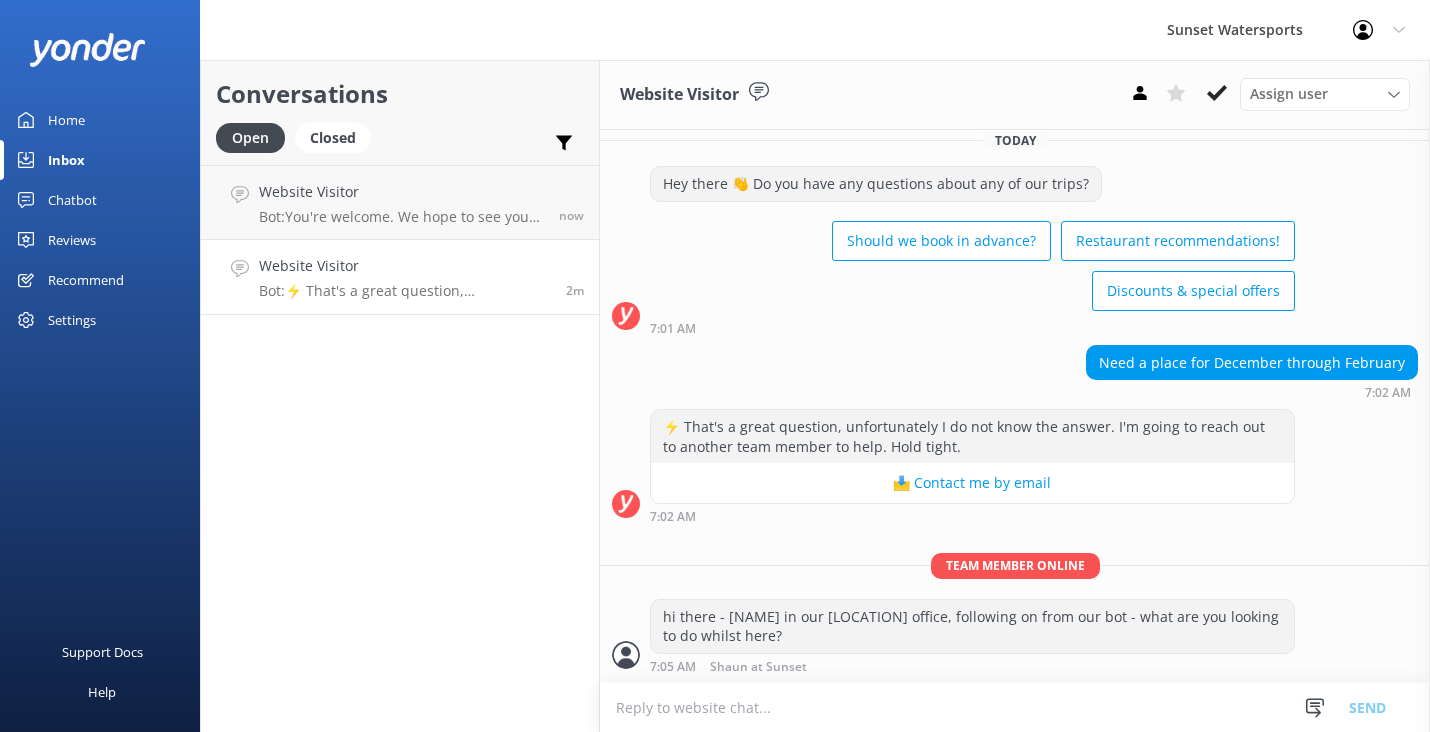 click on "Bot:  ⚡ That's a great question, unfortunately I do not know the answer. I'm going to reach out to another team member to help. Hold tight." at bounding box center (405, 291) 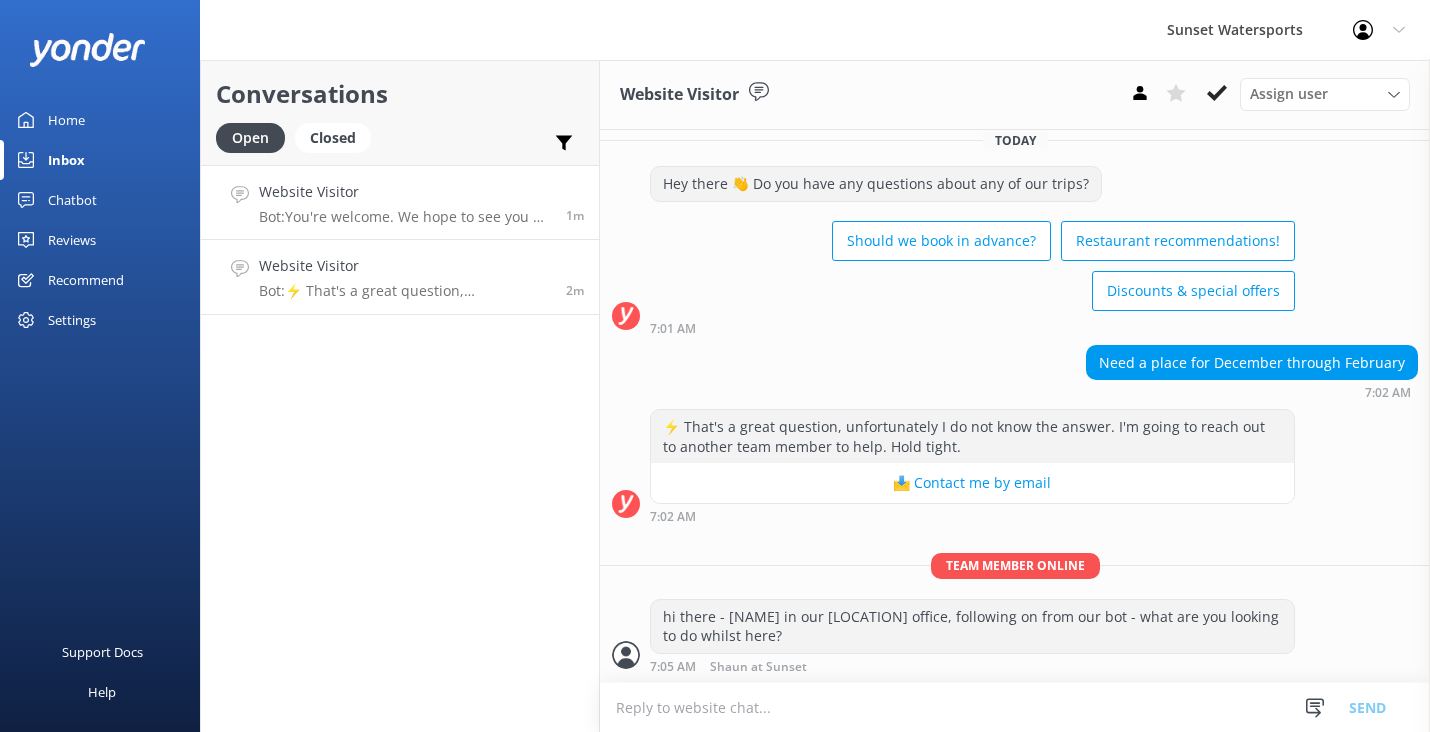 click on "Website Visitor" at bounding box center (405, 192) 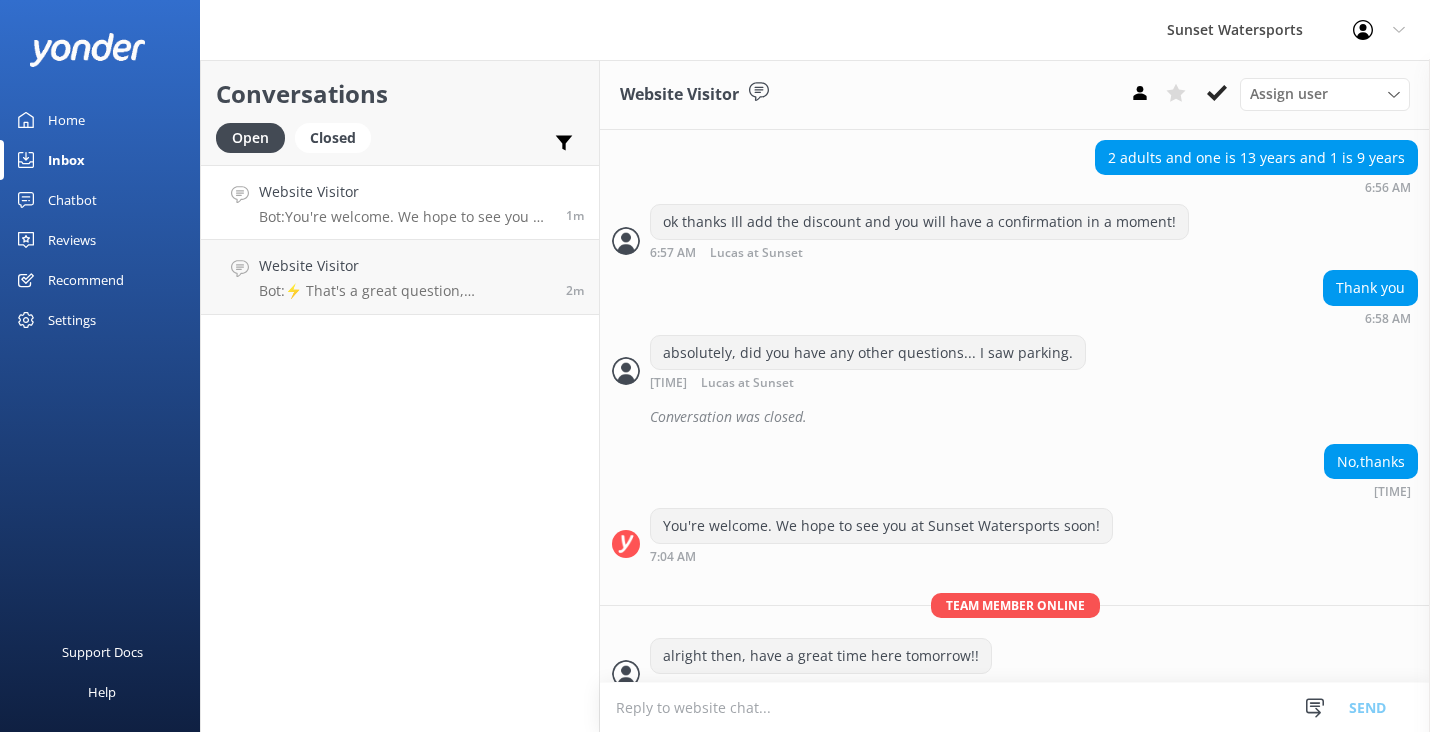 scroll, scrollTop: 4613, scrollLeft: 0, axis: vertical 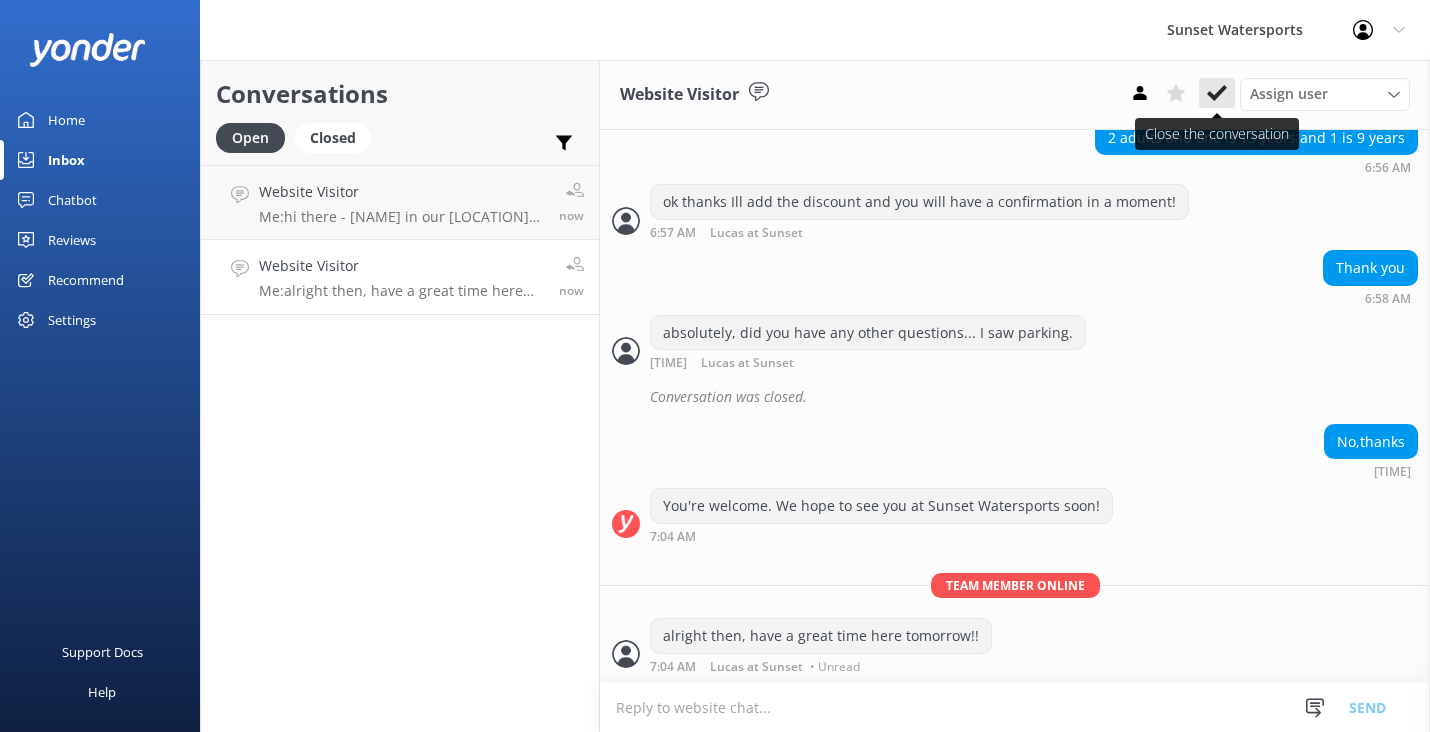 click 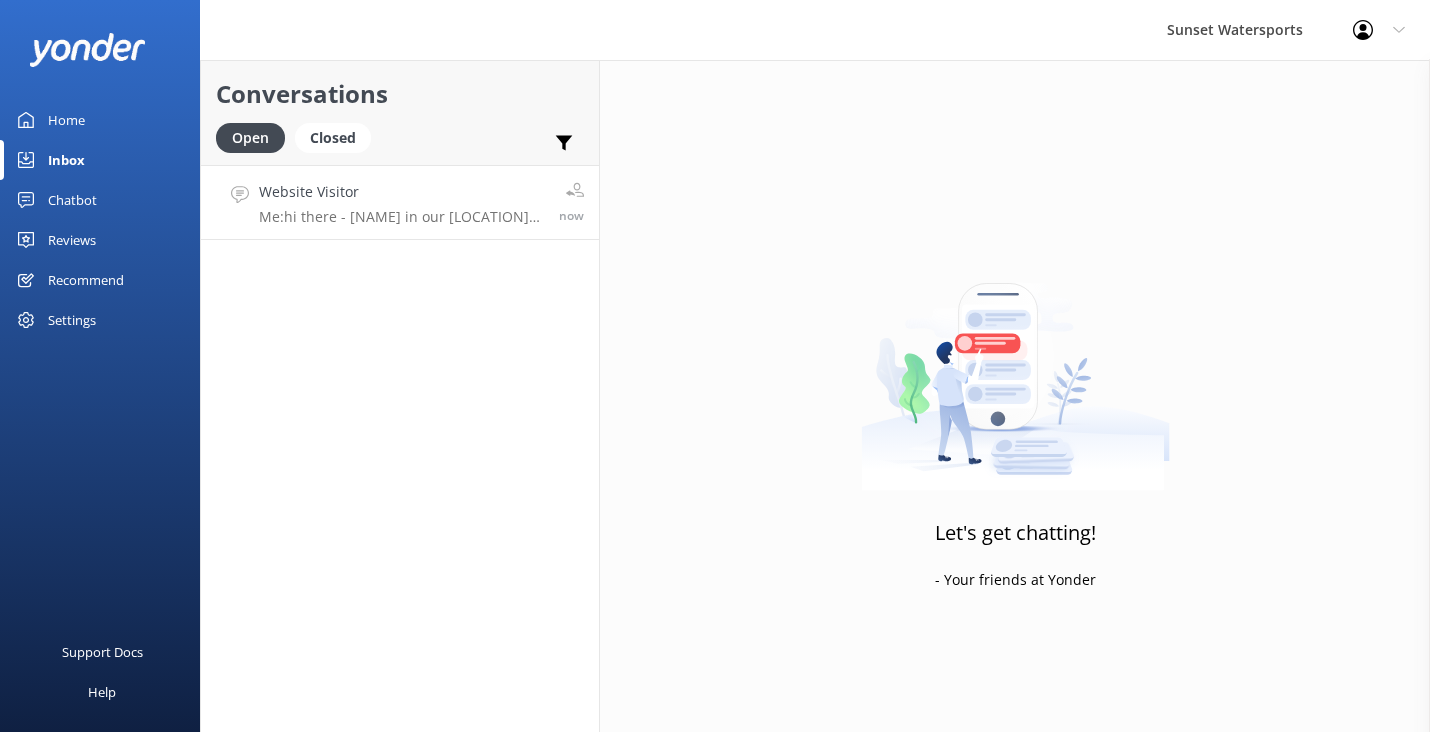 click on "Website Visitor" at bounding box center [401, 192] 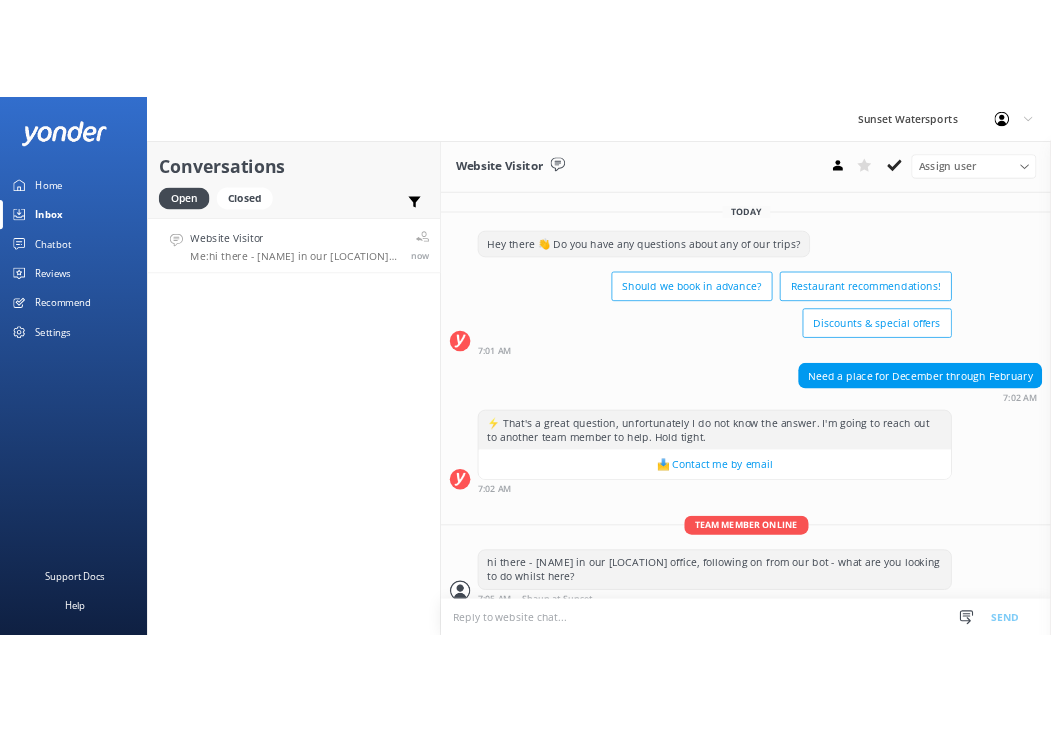 scroll, scrollTop: 16, scrollLeft: 0, axis: vertical 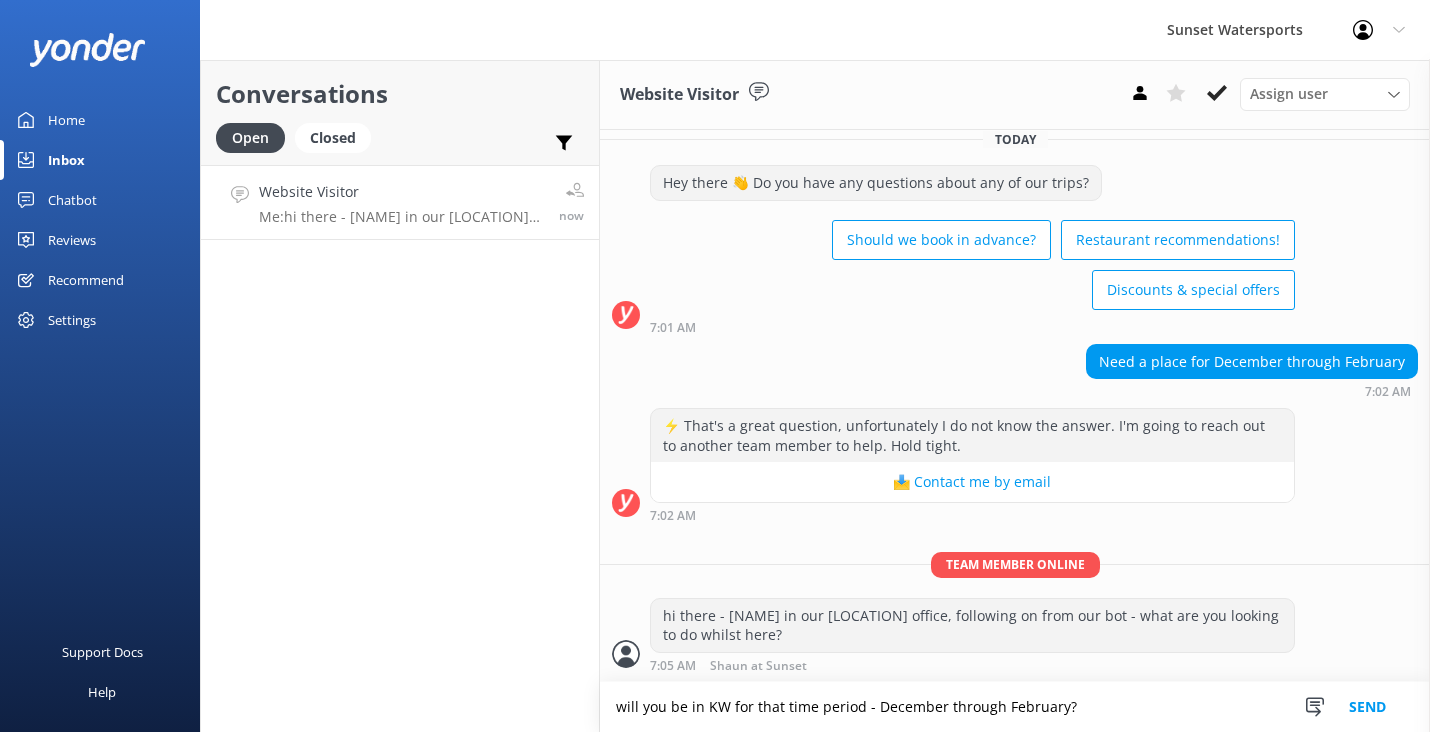 type on "will you be in KW for that time period - December through February?" 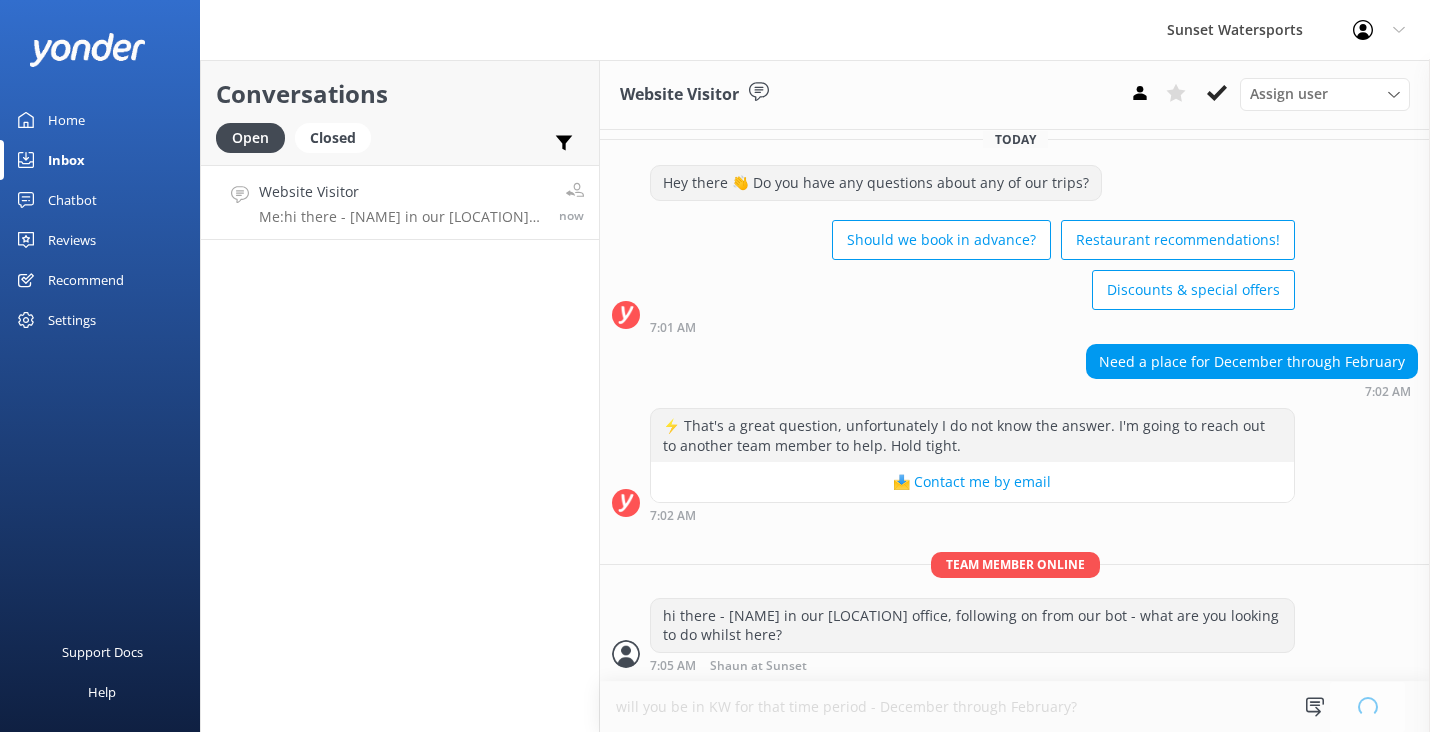 type 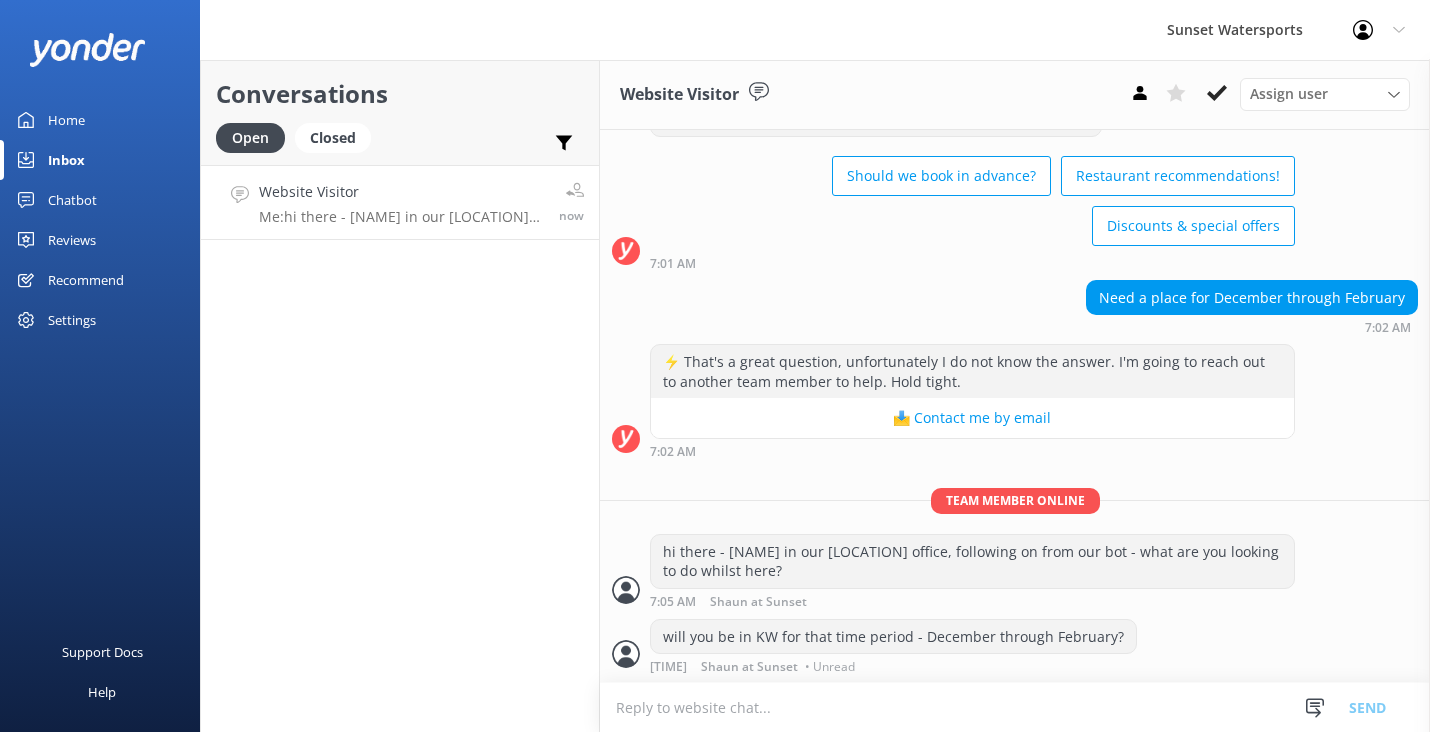 scroll, scrollTop: 82, scrollLeft: 0, axis: vertical 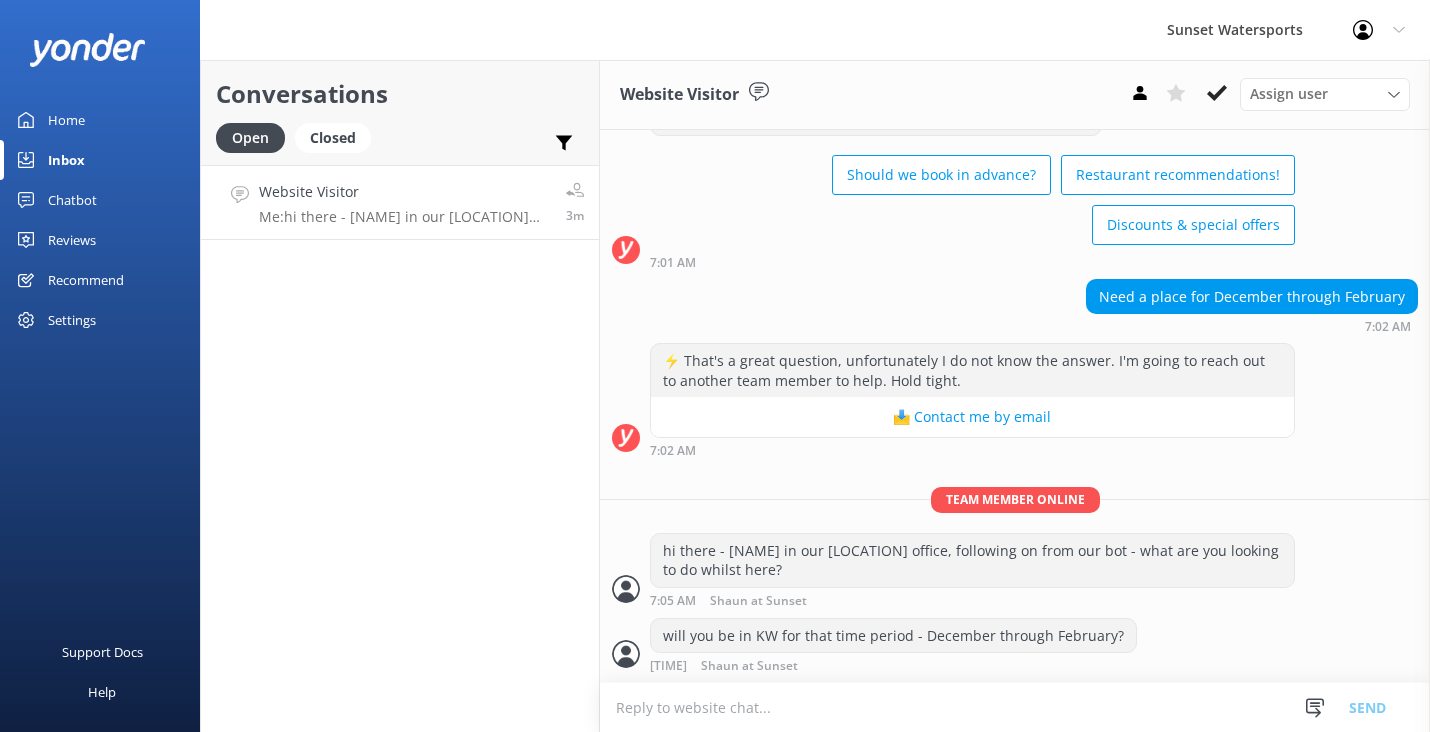 click at bounding box center (1015, 707) 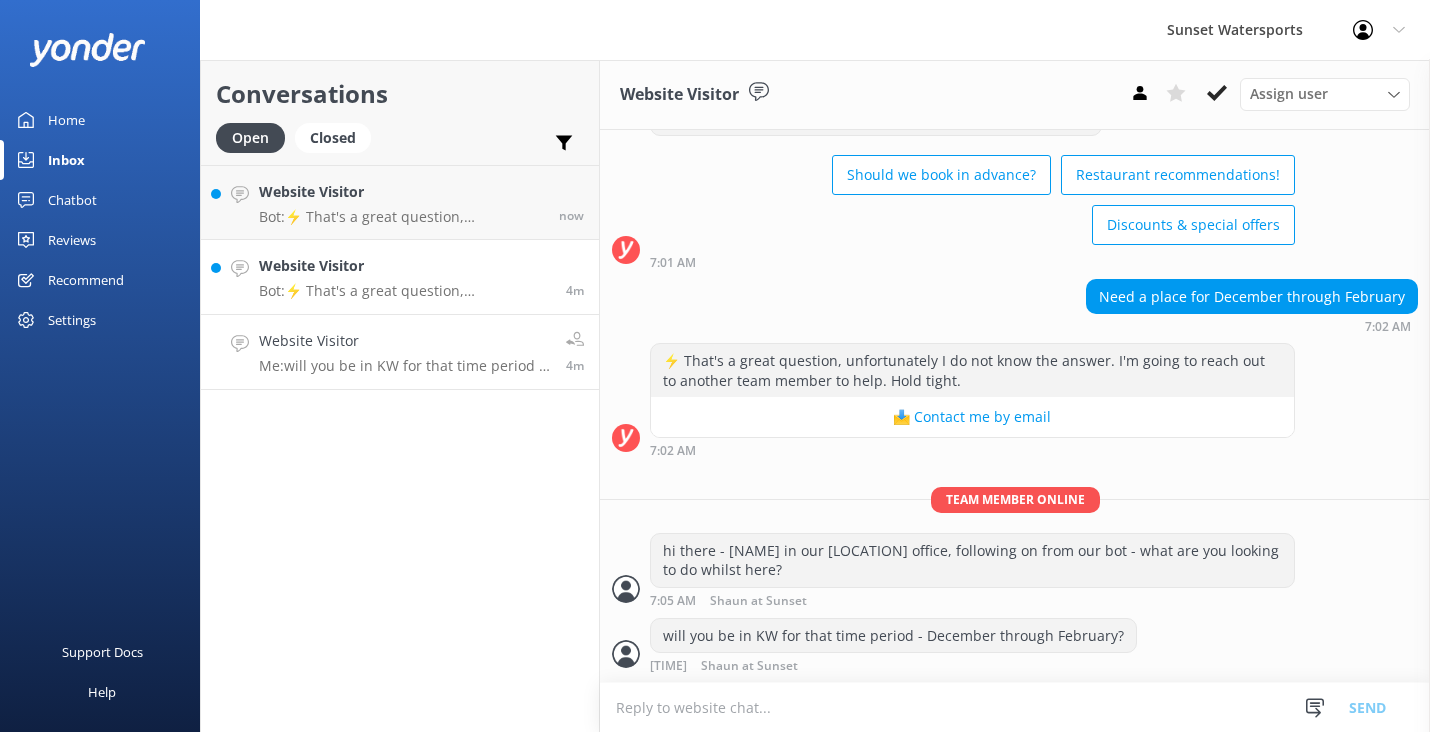 click on "Bot:  ⚡ That's a great question, unfortunately I do not know the answer. I'm going to reach out to another team member to help. Hold tight." at bounding box center (405, 291) 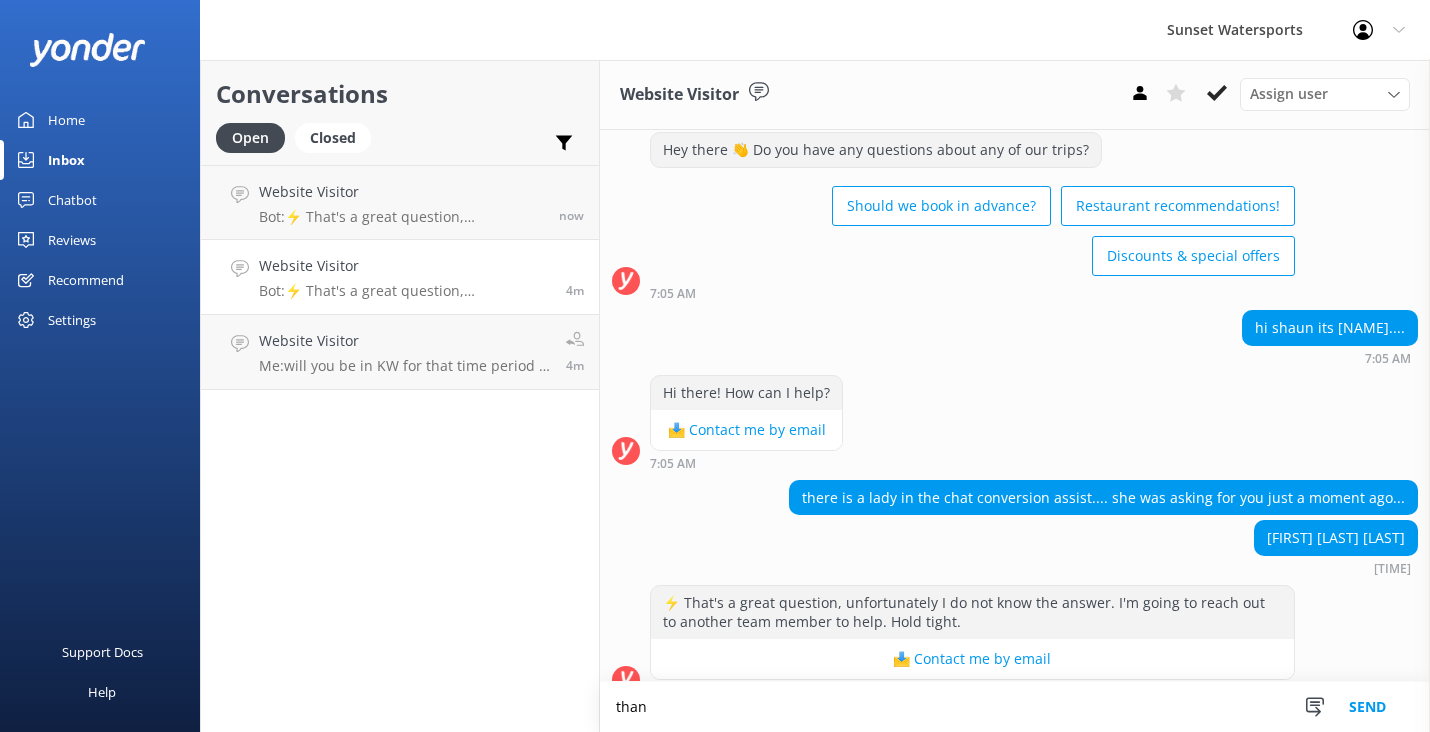 scroll, scrollTop: 6052, scrollLeft: 0, axis: vertical 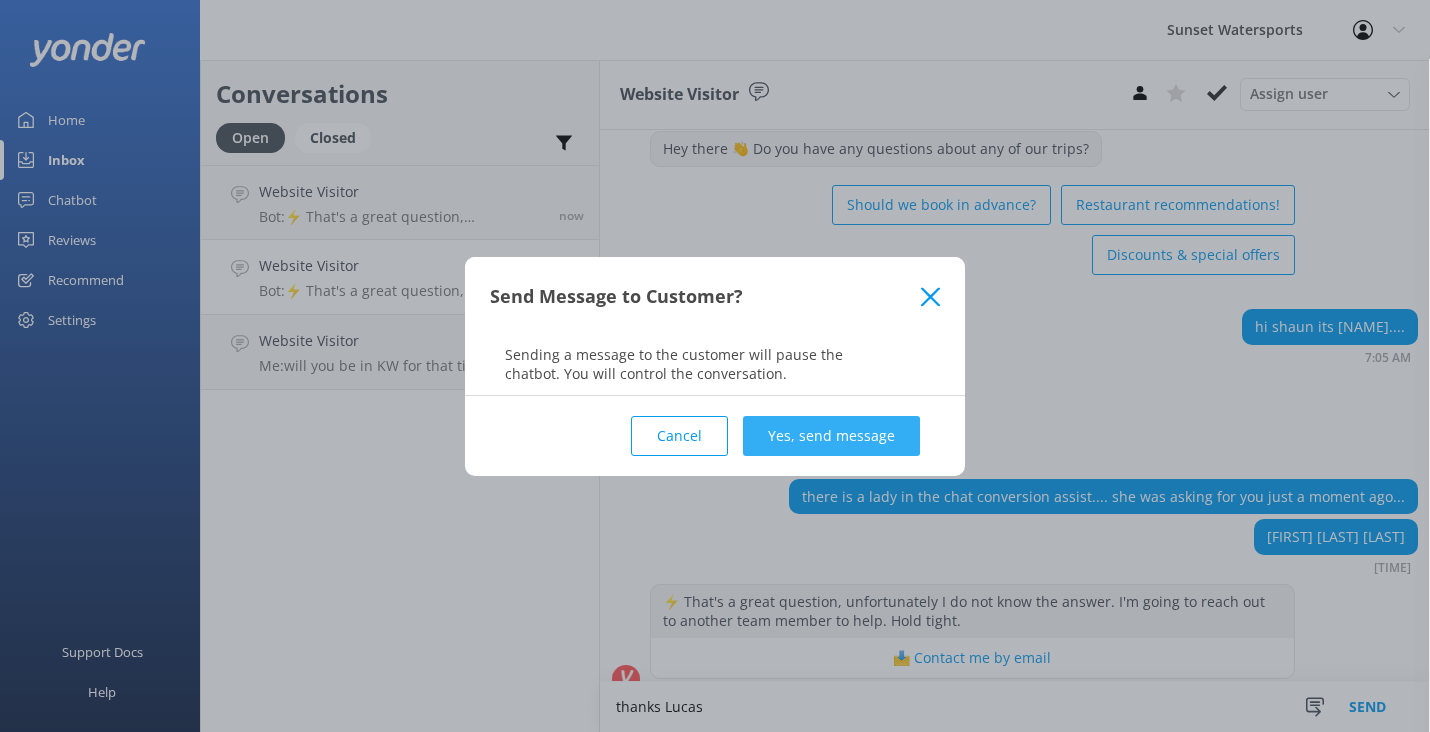 type on "thanks Lucas" 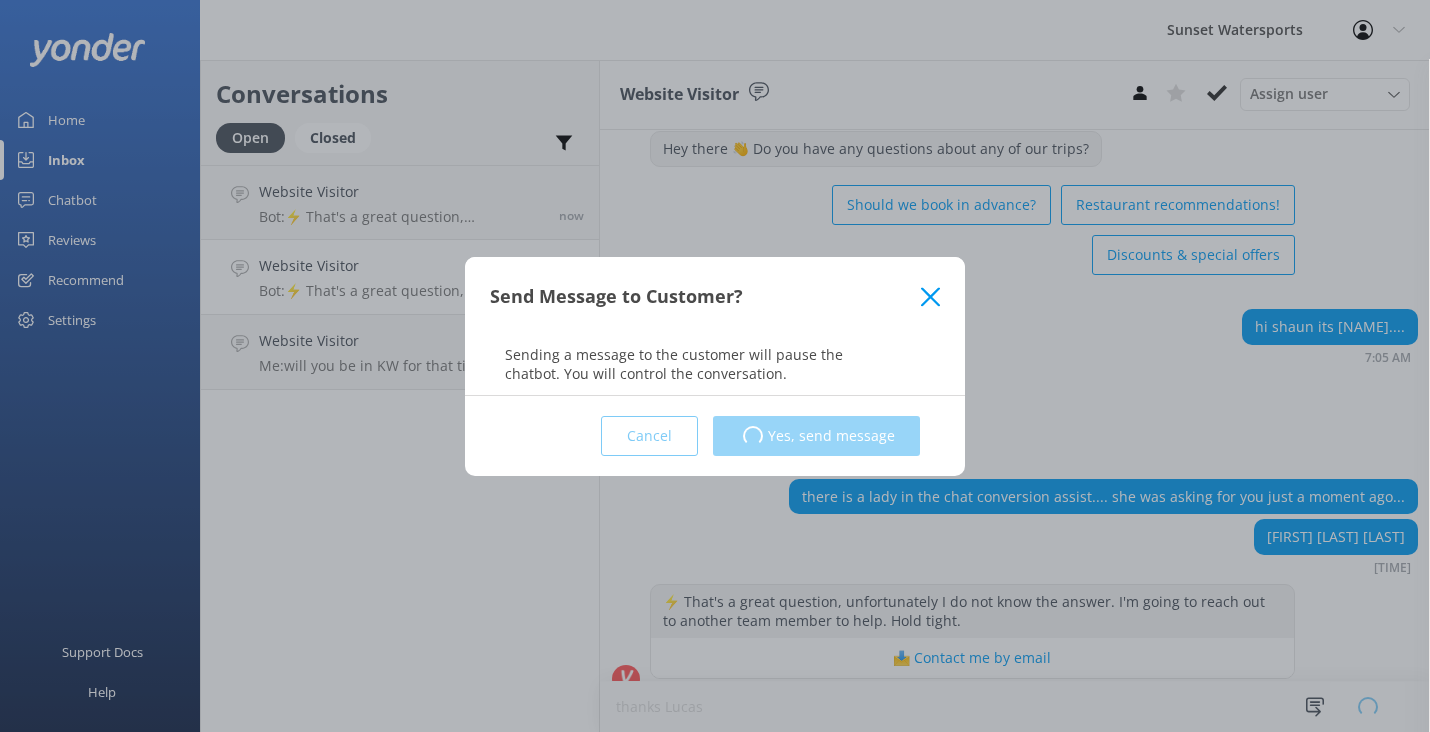 type 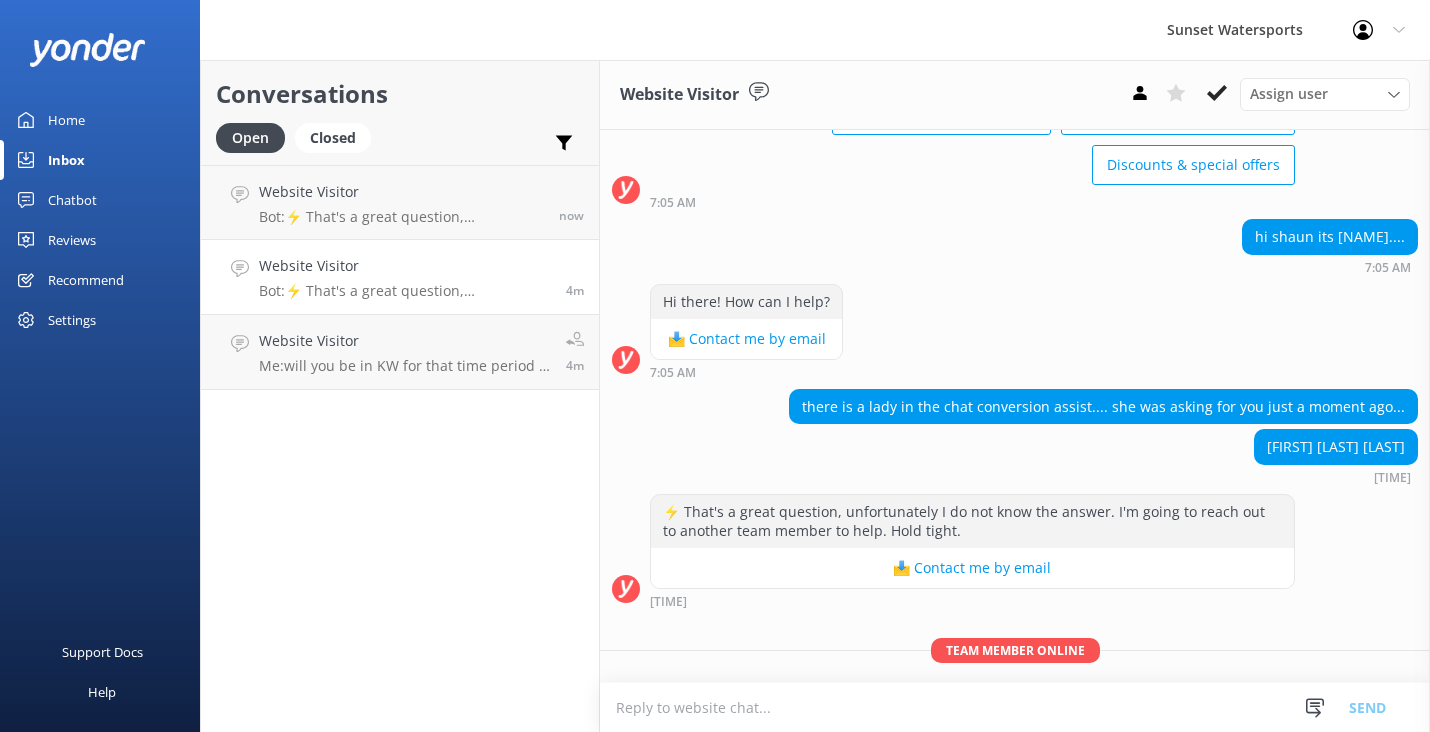 scroll, scrollTop: 6182, scrollLeft: 0, axis: vertical 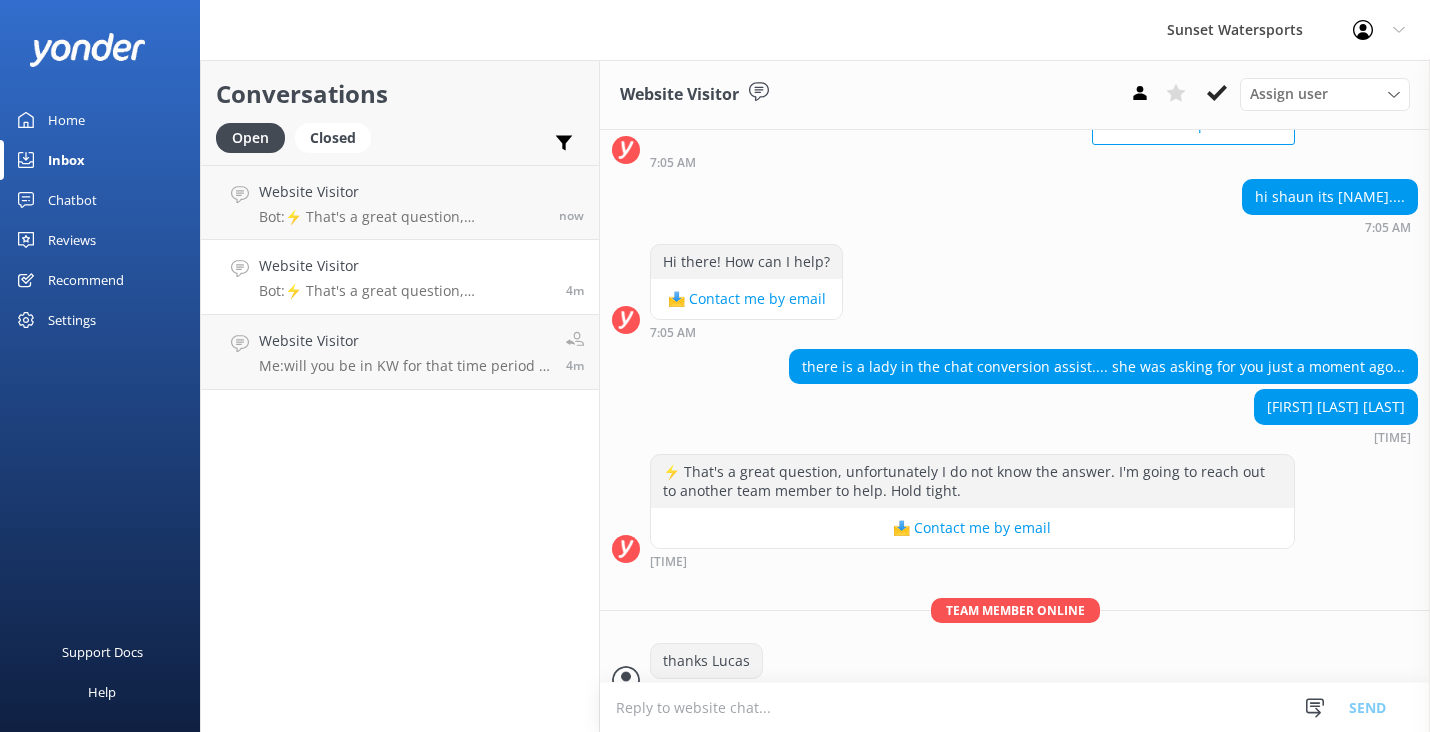click on "Website Visitor Bot:  ⚡ That's a great question, unfortunately I do not know the answer. I'm going to reach out to another team member to help. Hold tight." at bounding box center (405, 277) 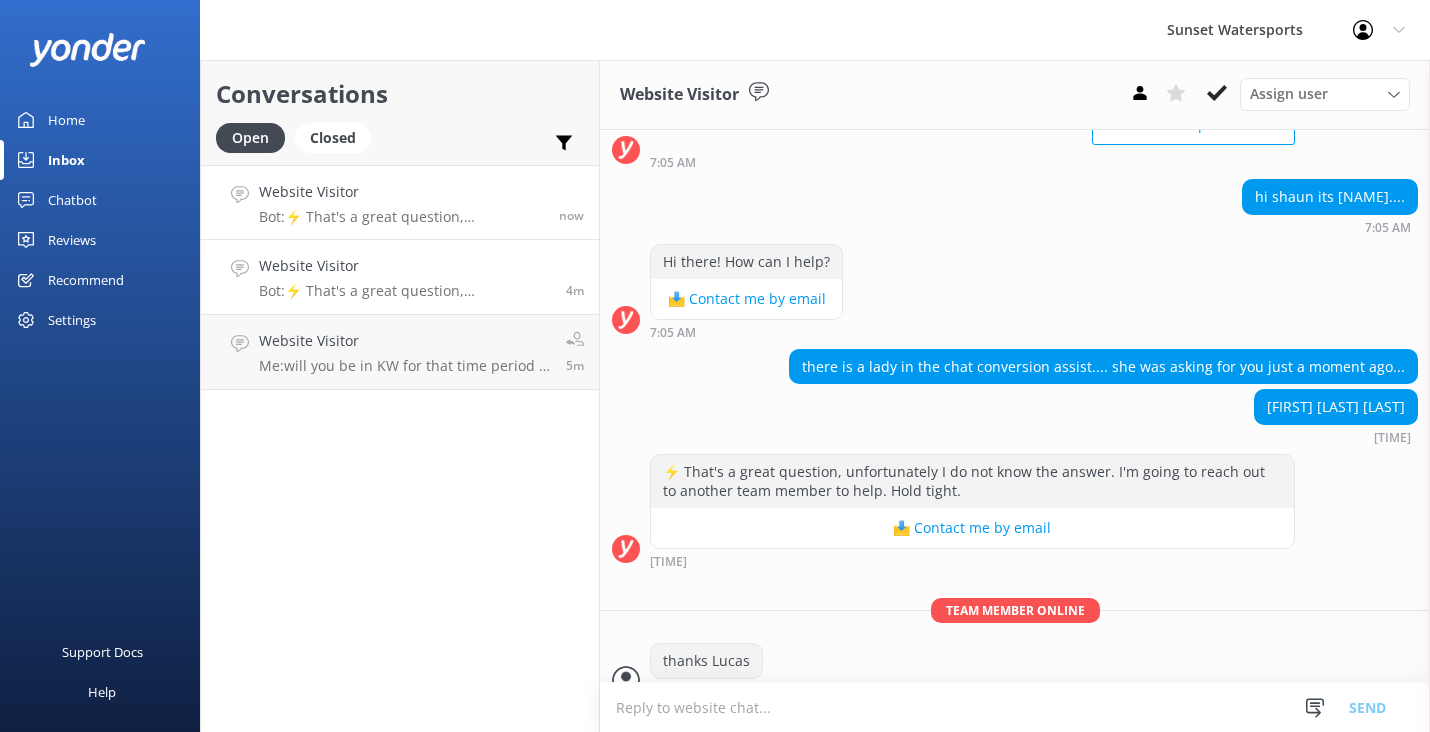 click on "Website Visitor Bot:  ⚡ That's a great question, unfortunately I do not know the answer. I'm going to reach out to another team member to help. Hold tight. now" at bounding box center [400, 202] 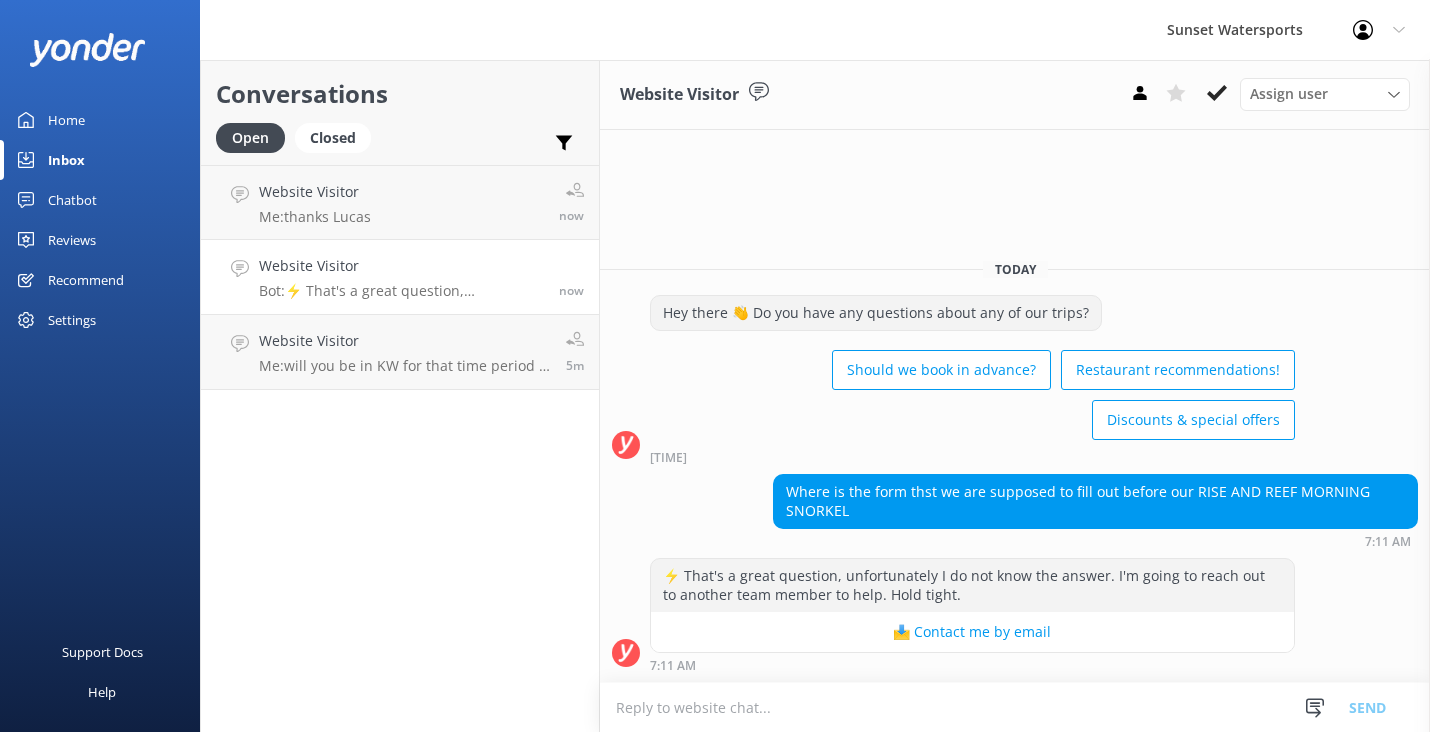 scroll, scrollTop: 9, scrollLeft: 0, axis: vertical 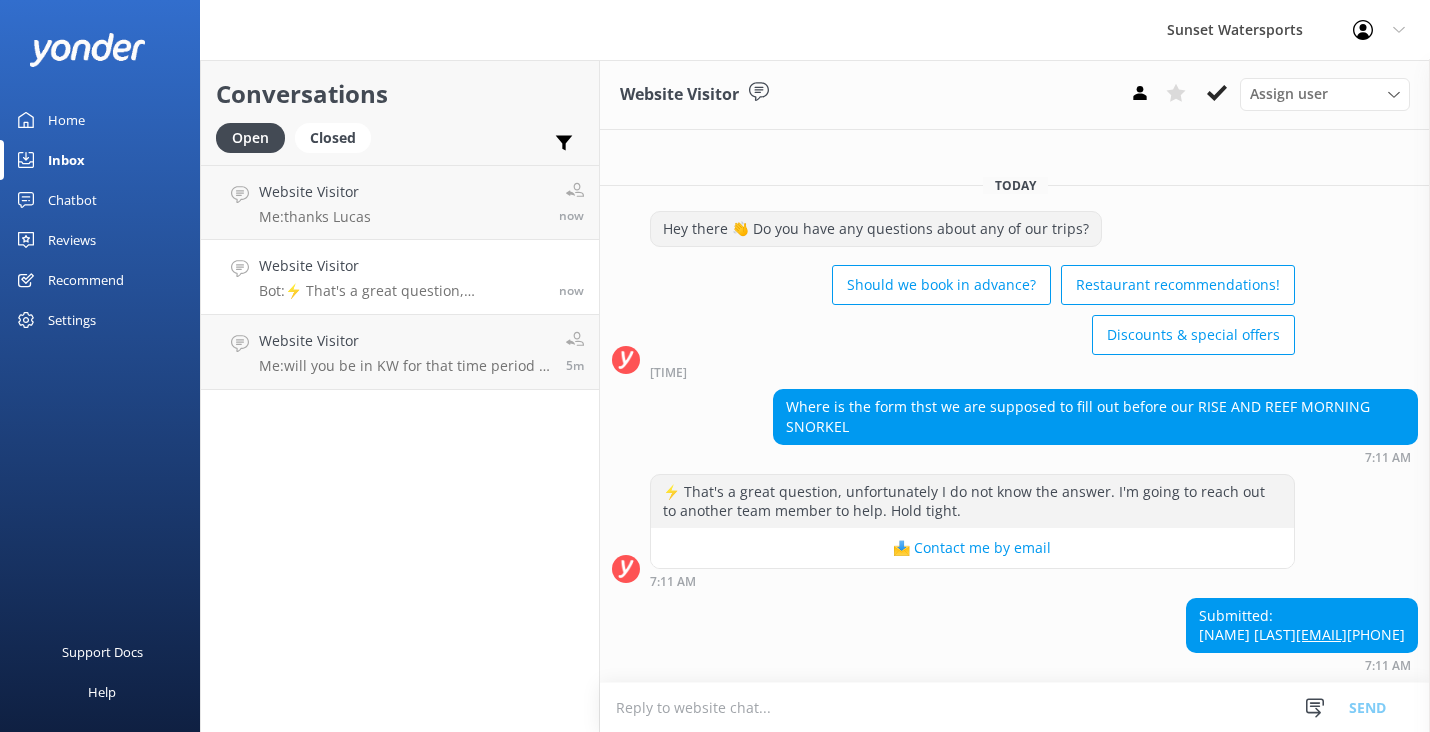 drag, startPoint x: 1343, startPoint y: 599, endPoint x: 1221, endPoint y: 601, distance: 122.016396 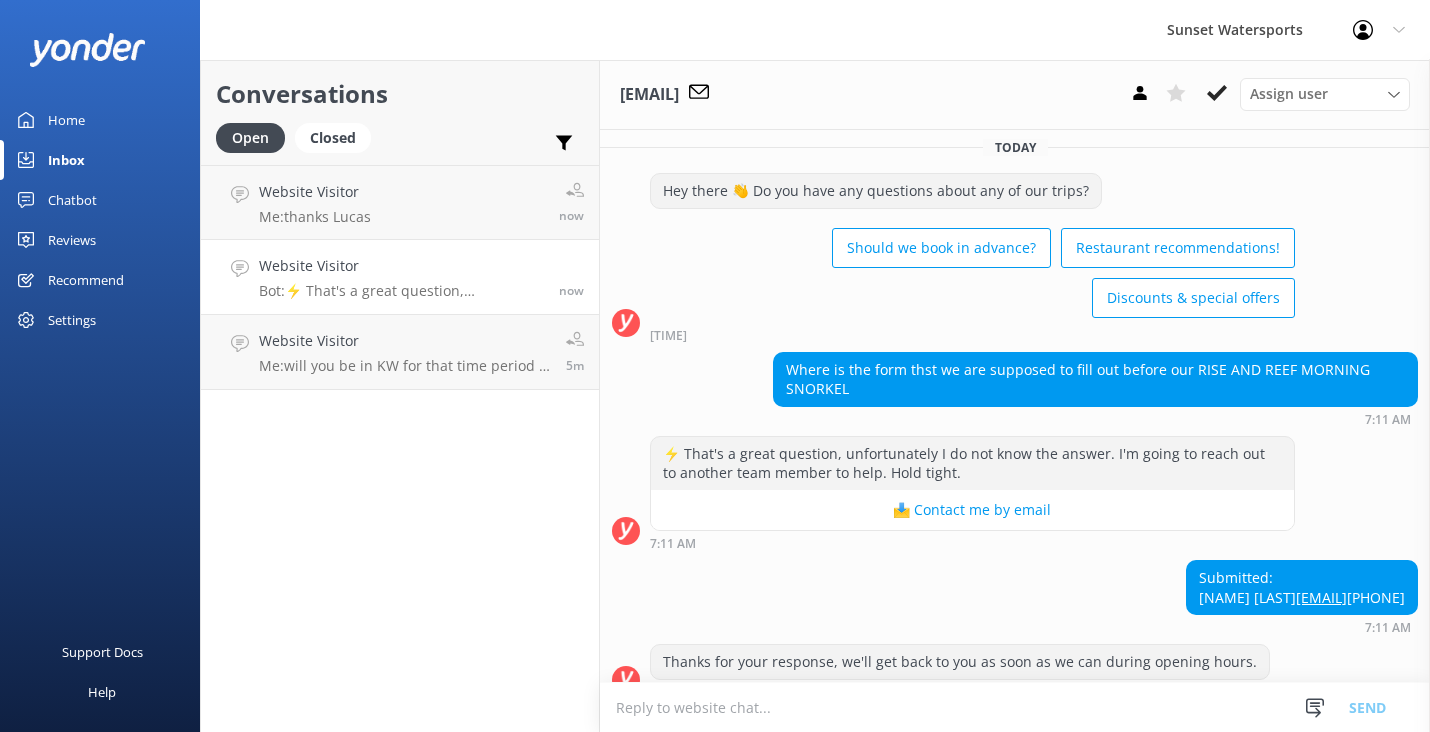 scroll, scrollTop: 74, scrollLeft: 0, axis: vertical 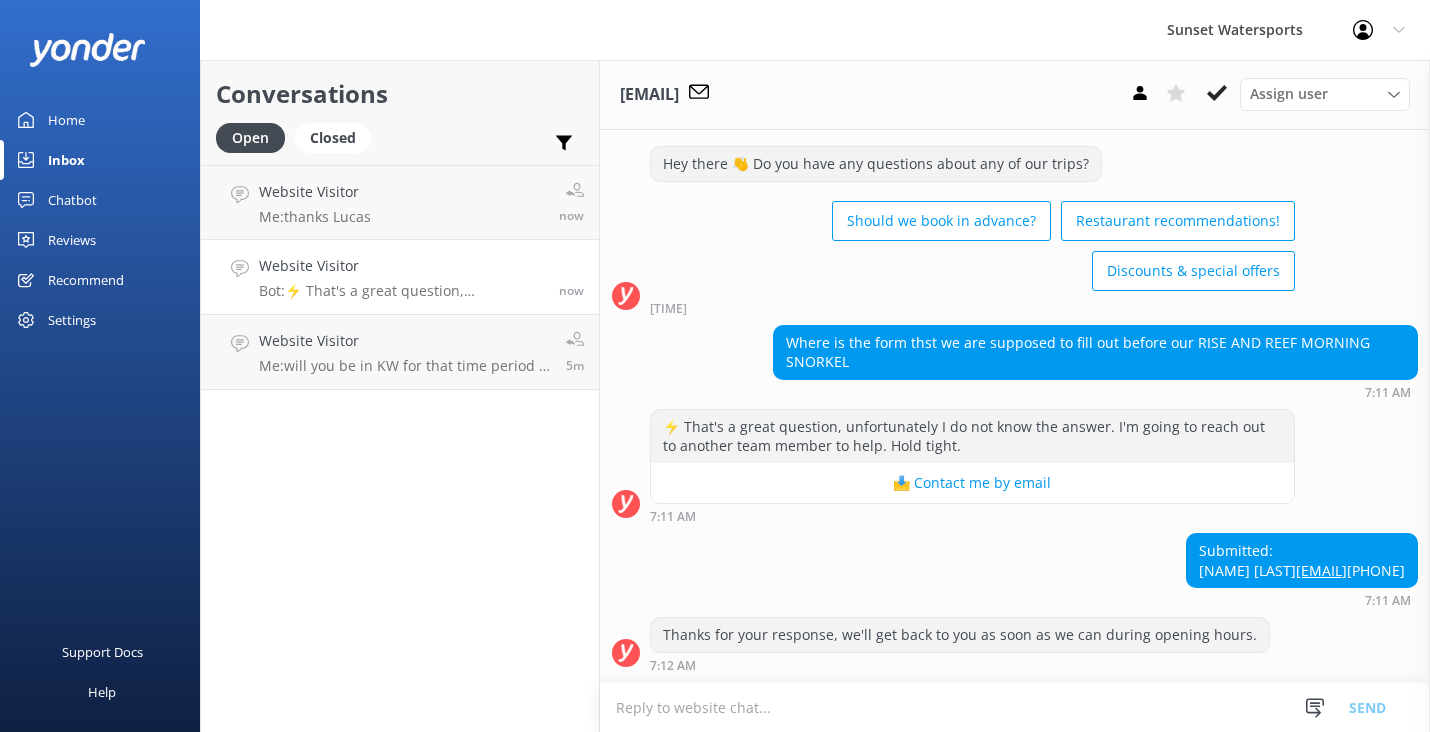 click at bounding box center [1015, 707] 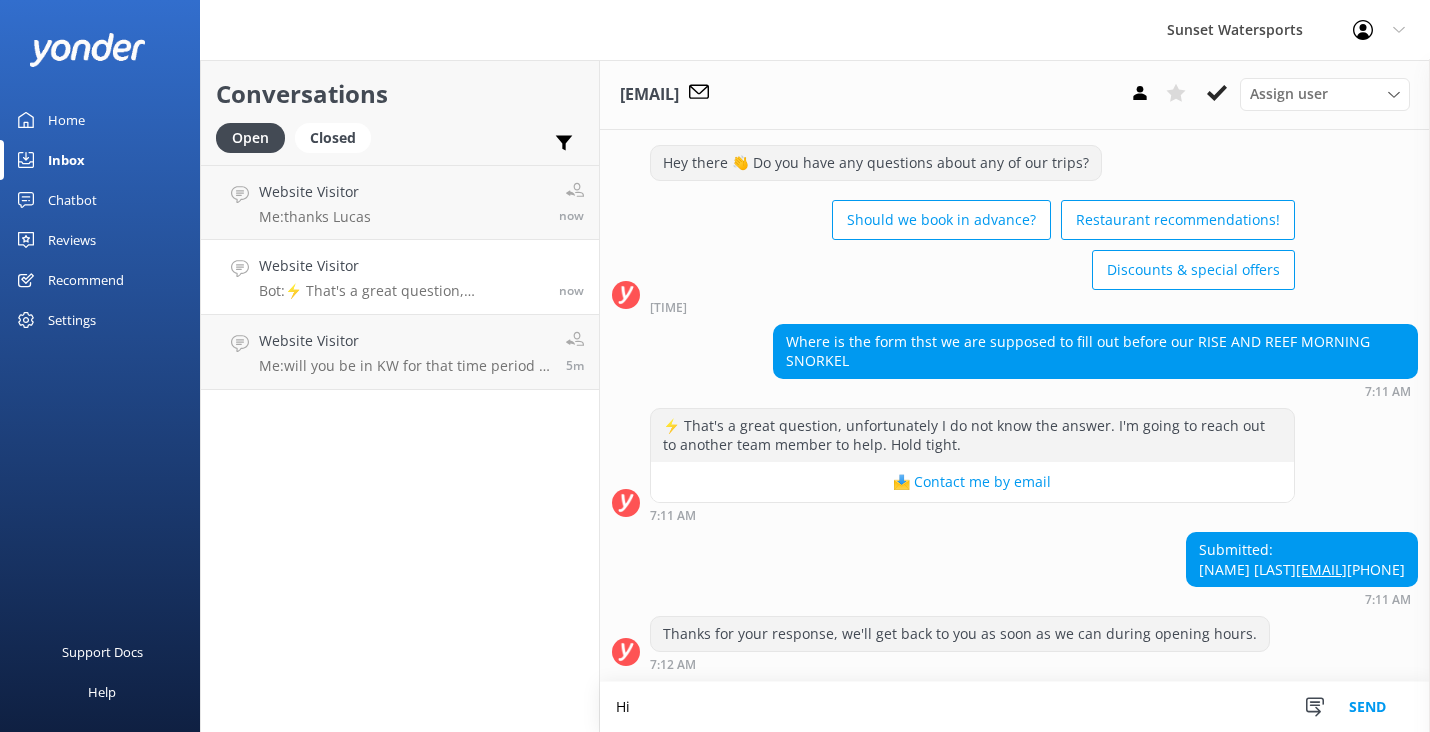 scroll, scrollTop: 75, scrollLeft: 0, axis: vertical 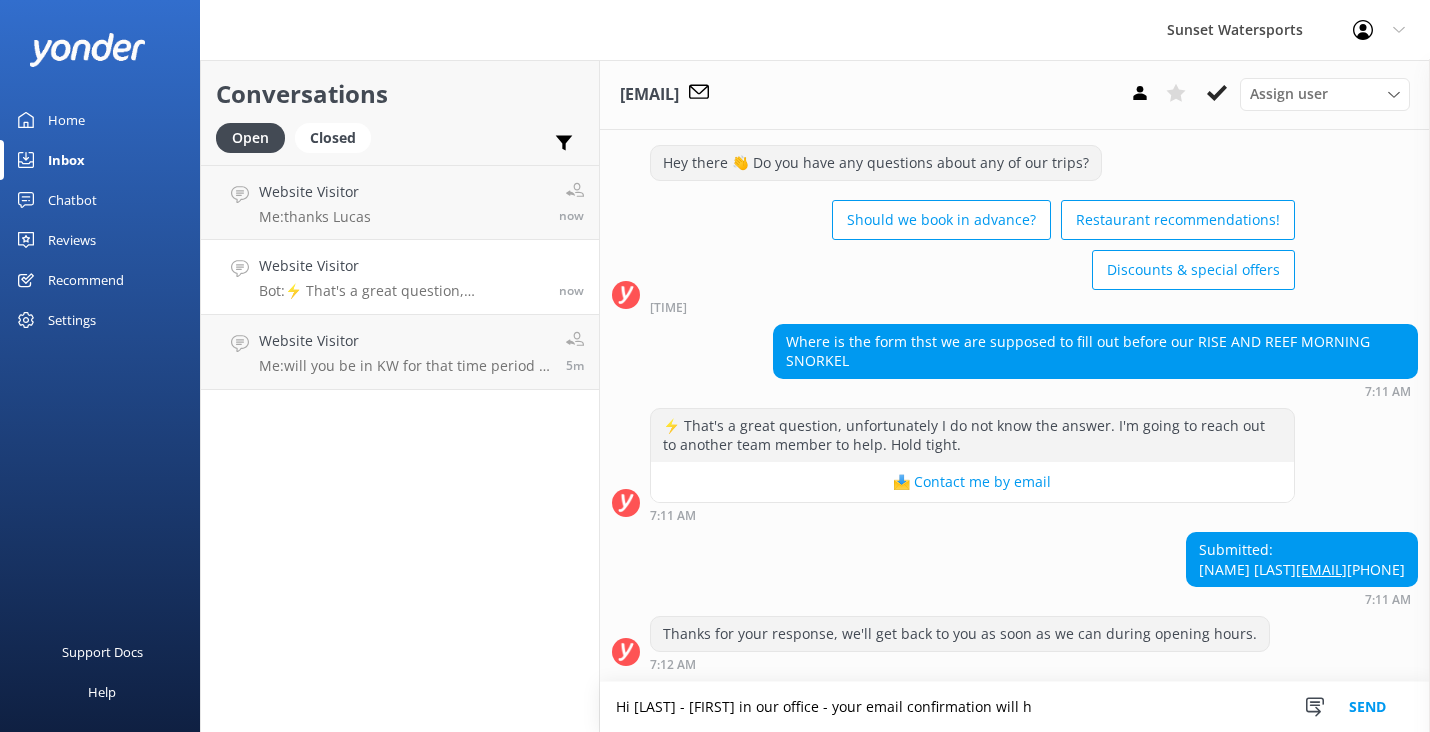 click on "Hi Deborah - Shaun in our office - your email confirmation will" at bounding box center [1015, 707] 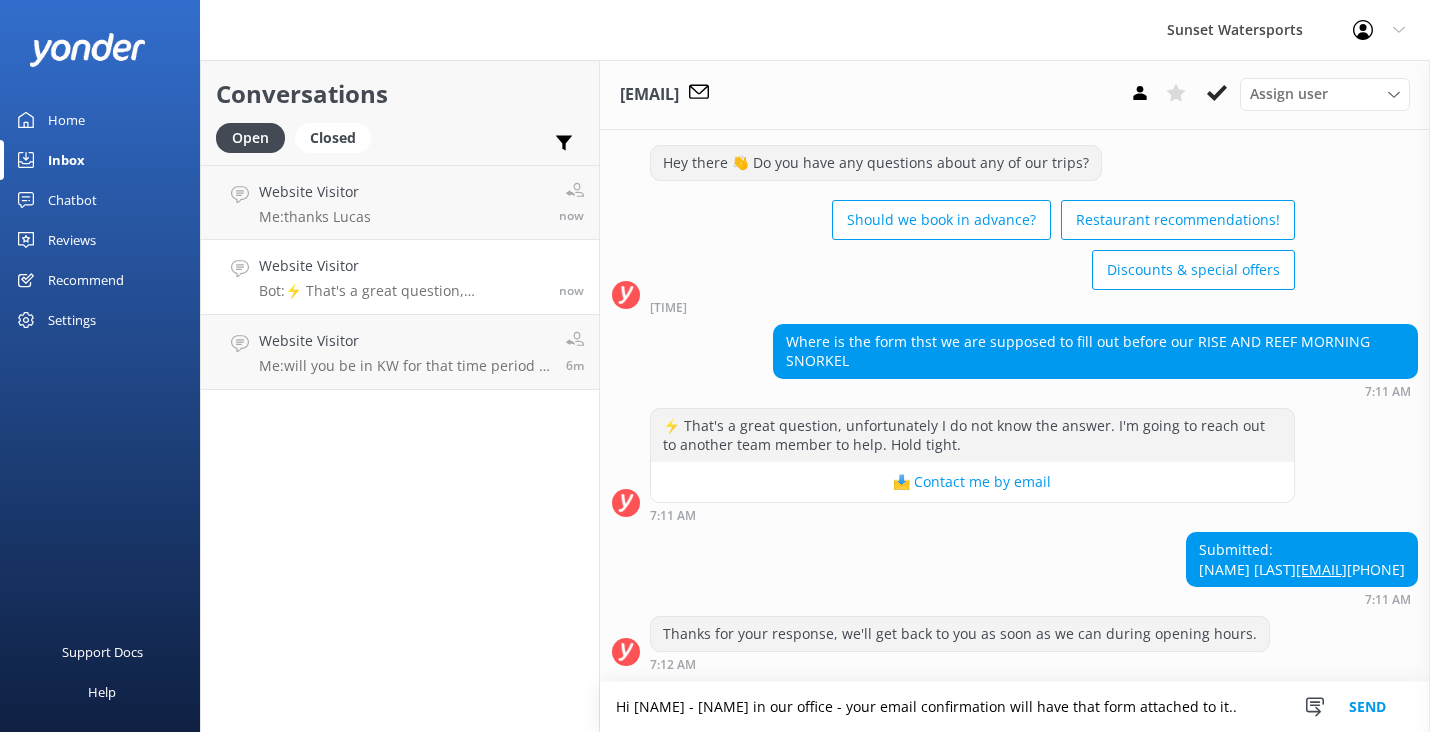 type on "Hi [NAME] - [NAME] in our office - your email confirmation will have that form attached to it.." 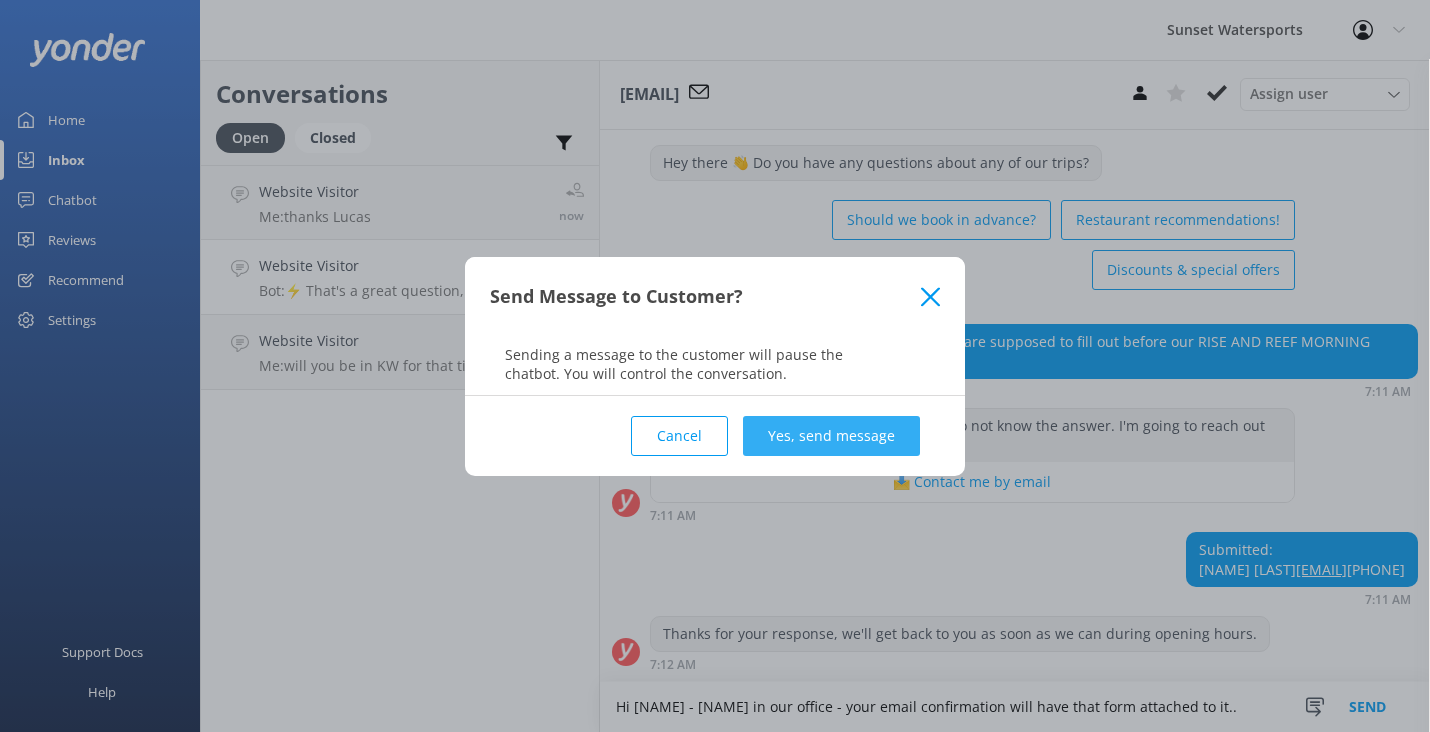 click on "Yes, send message" at bounding box center (831, 436) 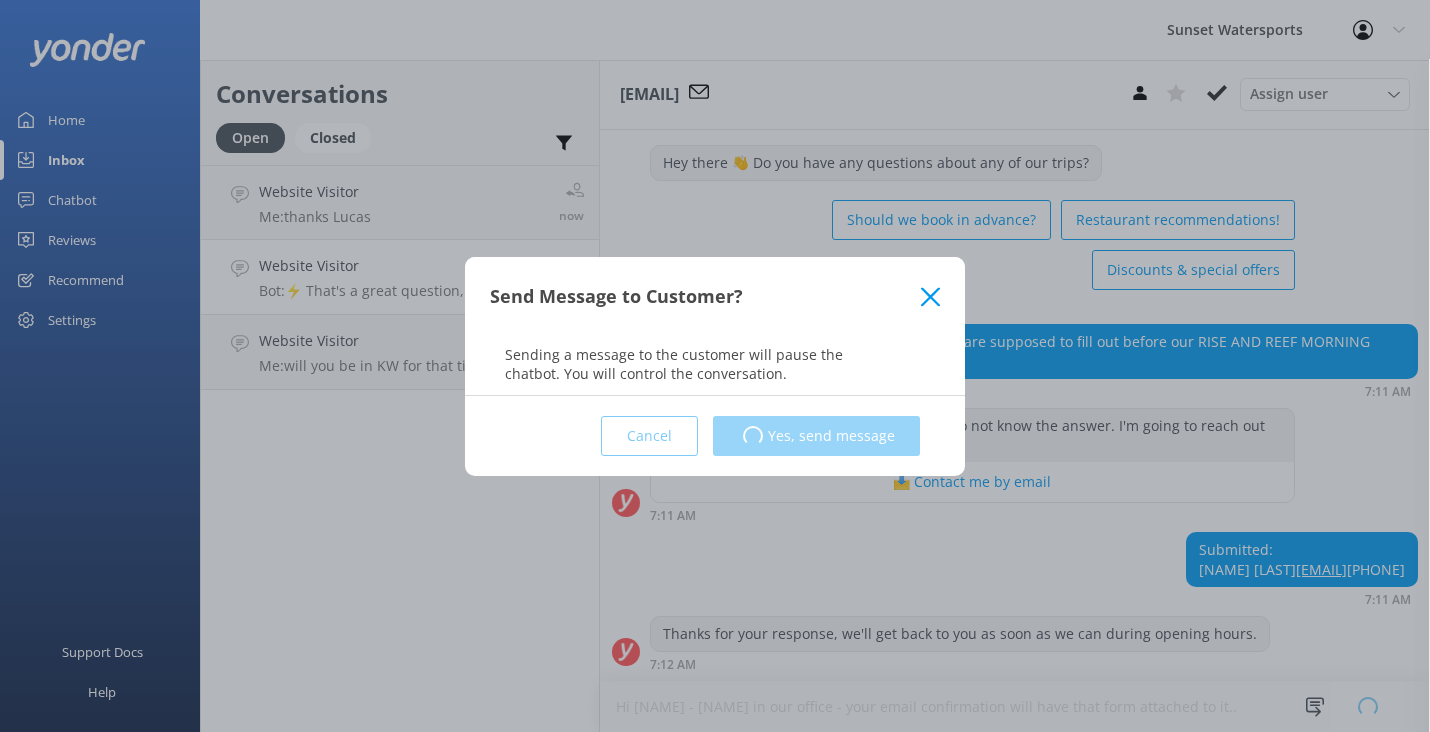 type 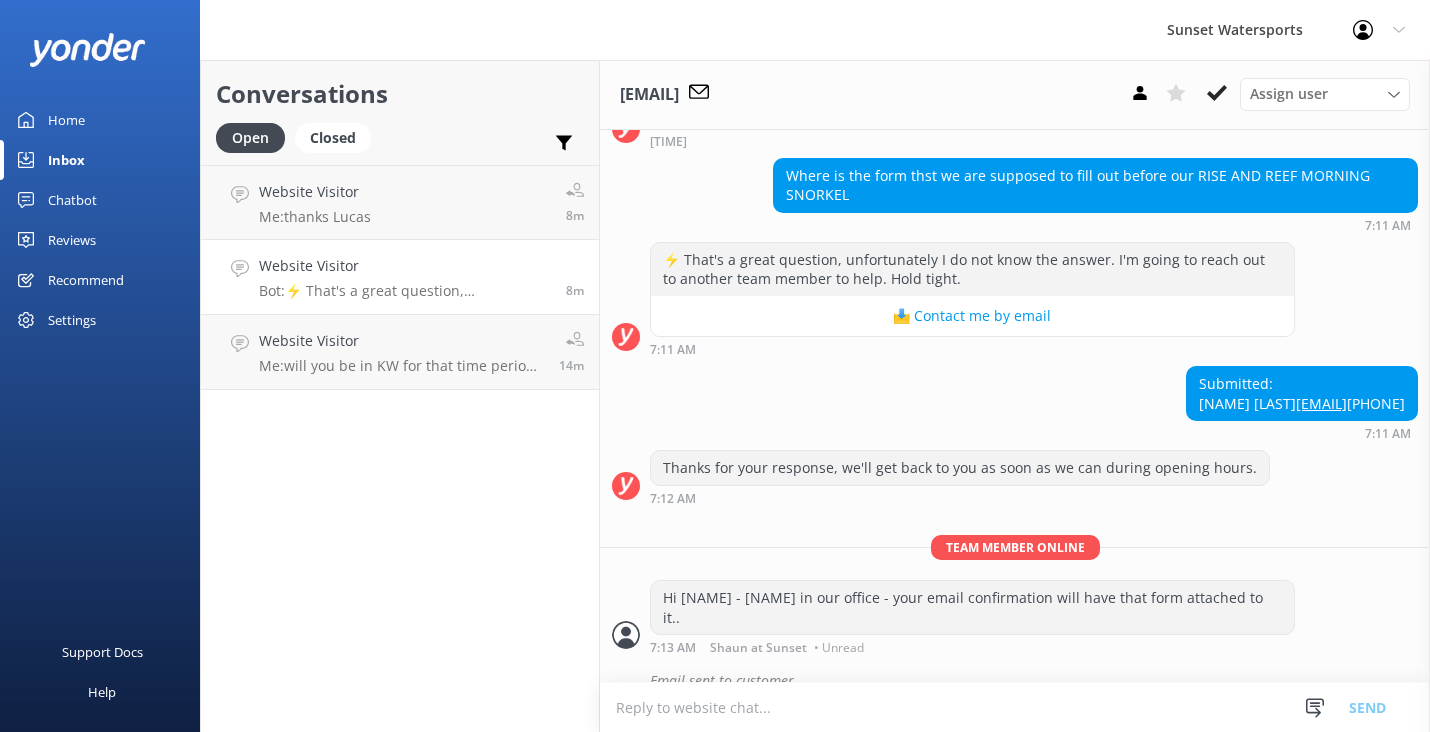 scroll, scrollTop: 247, scrollLeft: 0, axis: vertical 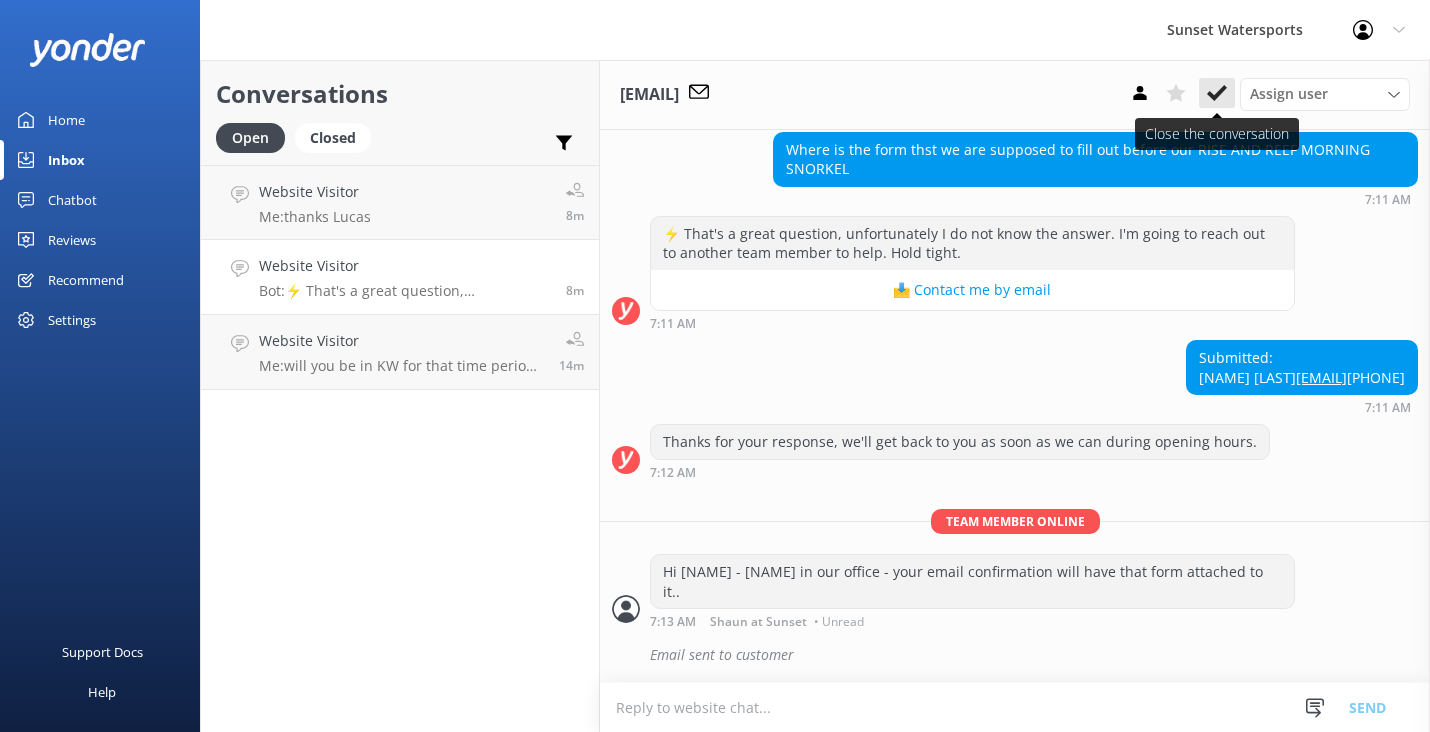 click 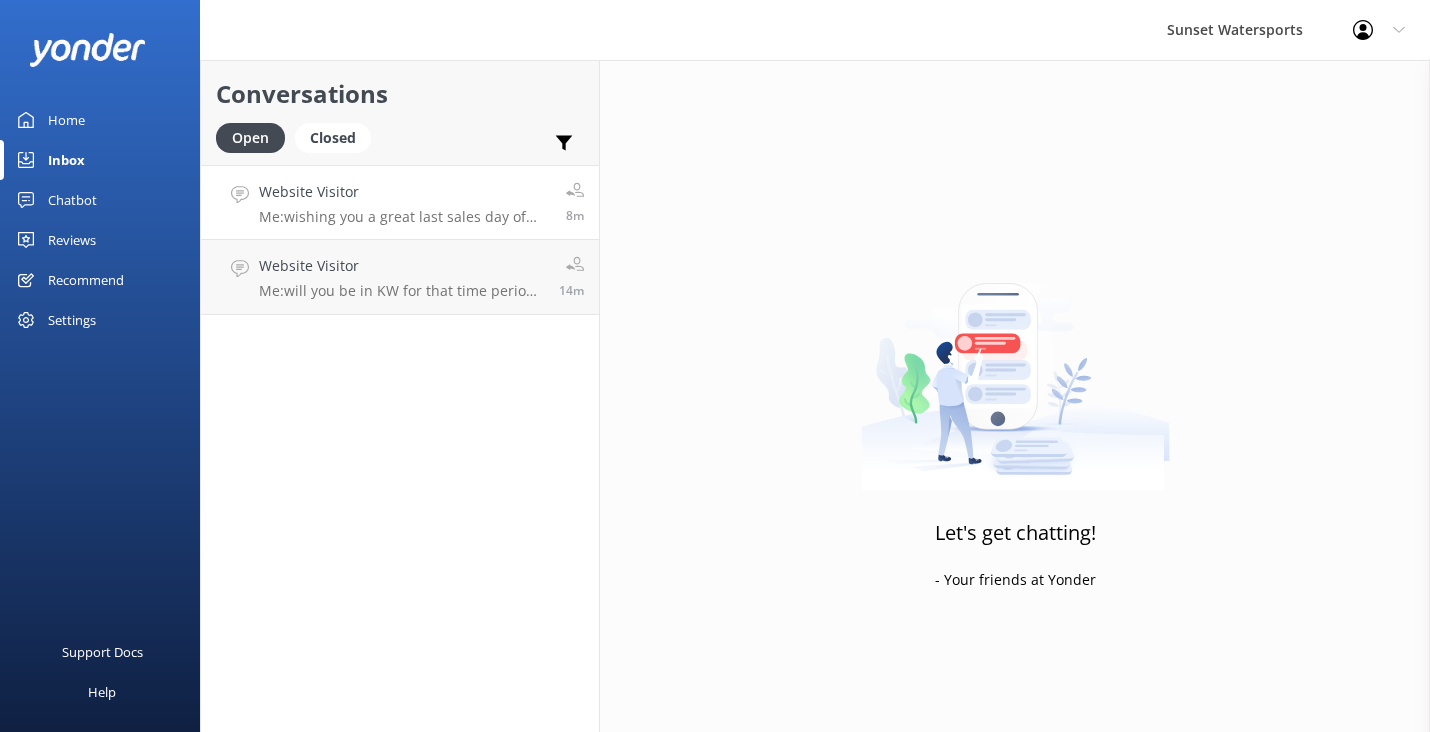 click on "Me:  wishing you a great last sales day of the month!!!" at bounding box center [405, 217] 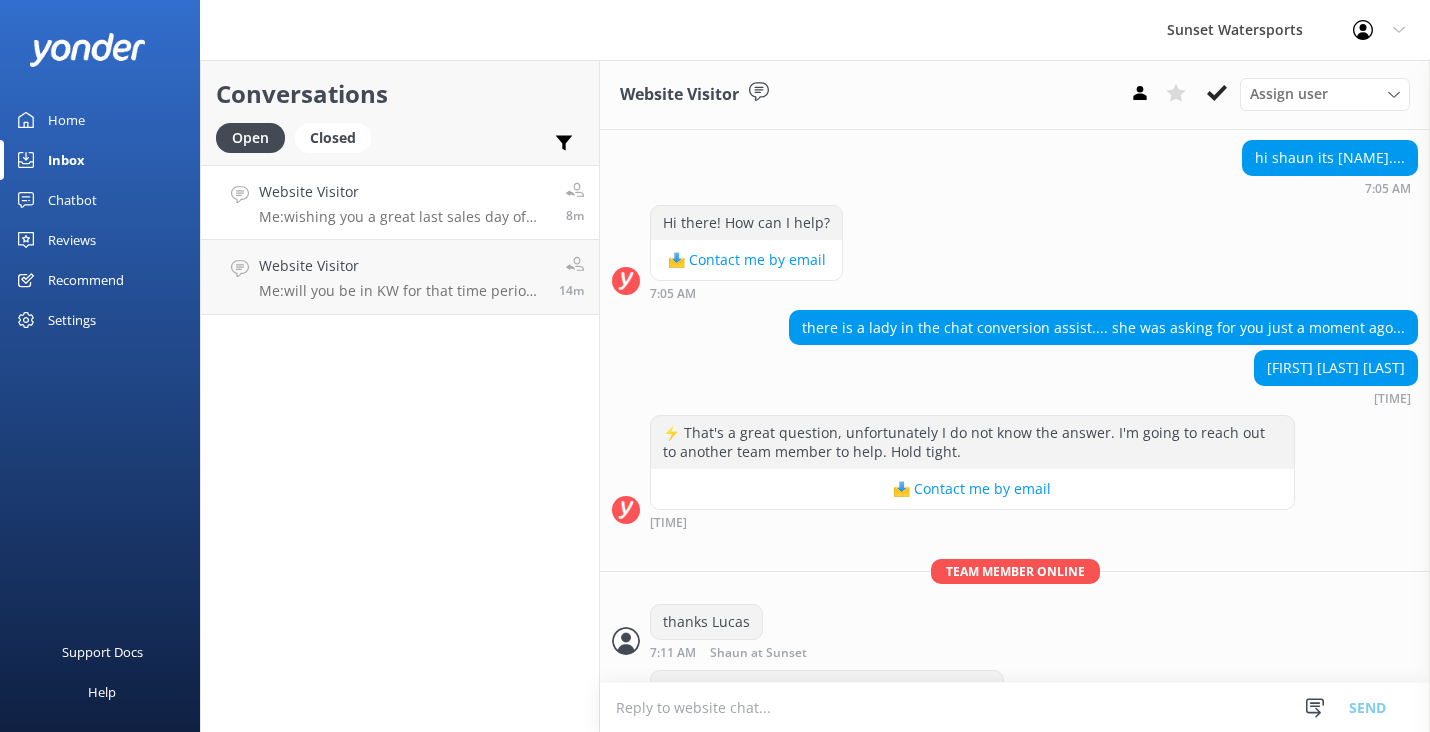 scroll, scrollTop: 6247, scrollLeft: 0, axis: vertical 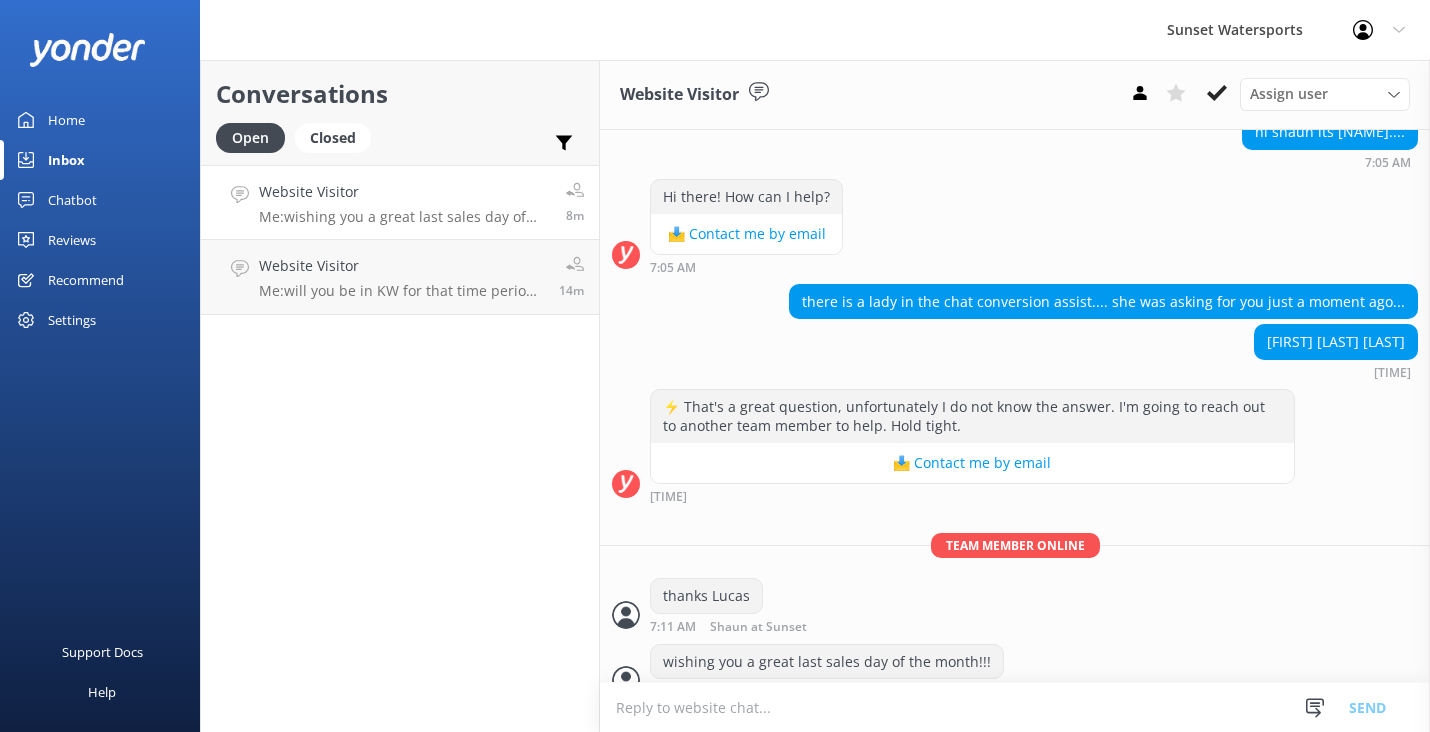 type on "t" 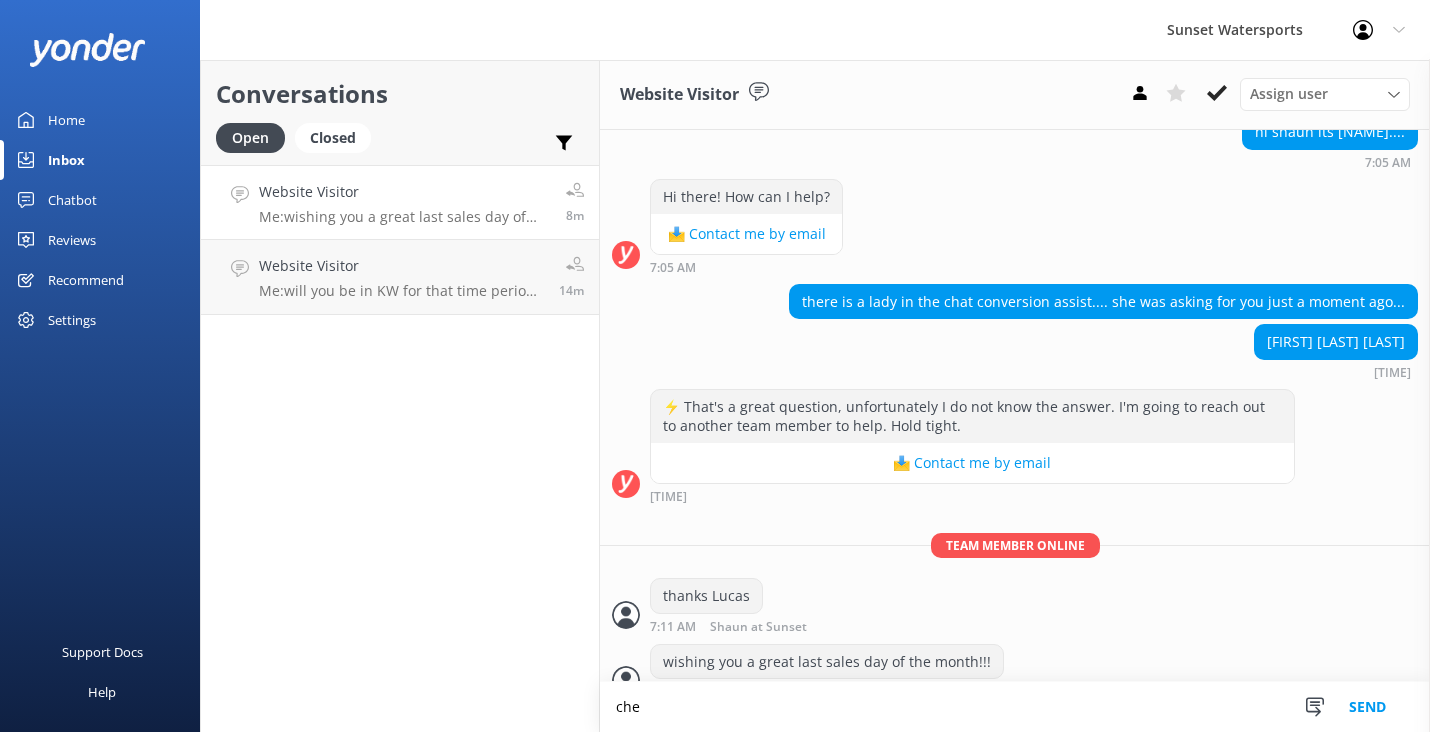 scroll, scrollTop: 6248, scrollLeft: 0, axis: vertical 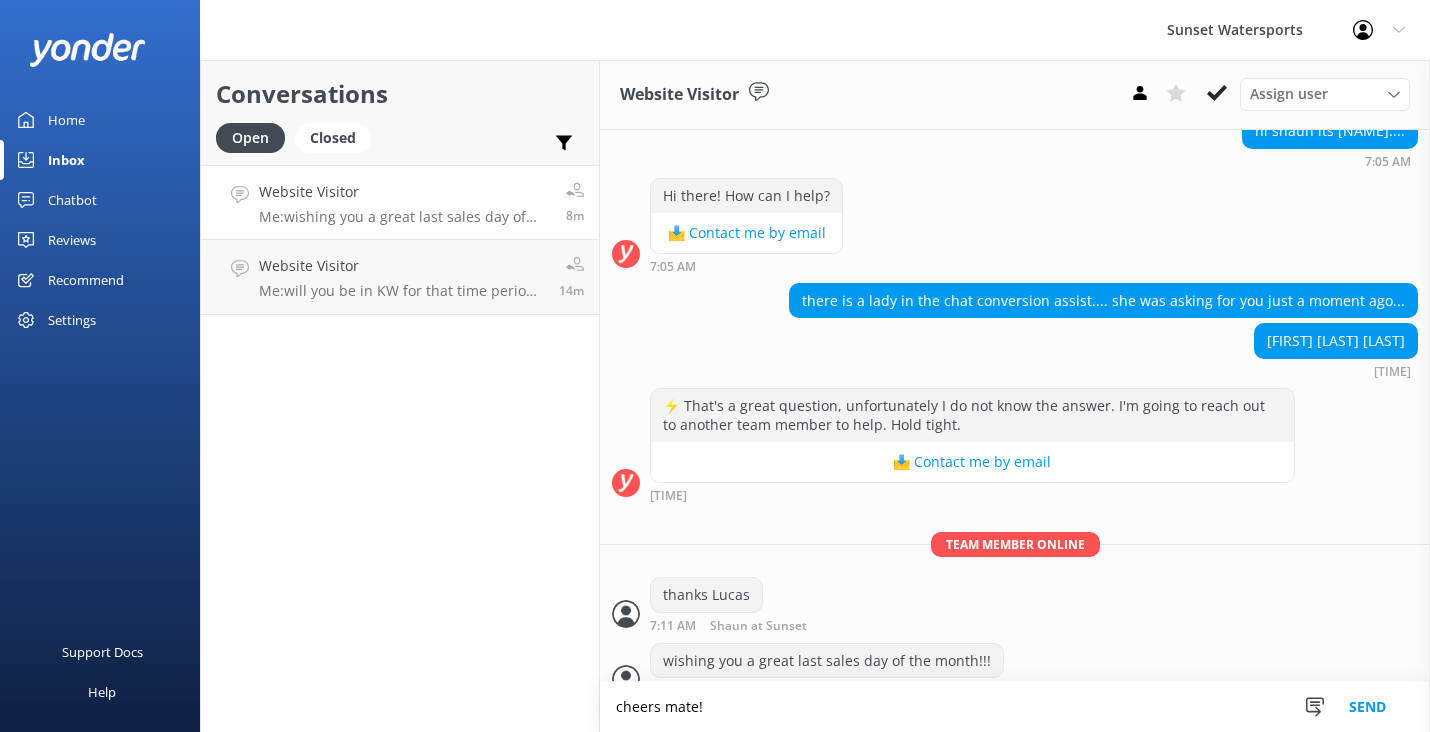 type on "cheers mate!" 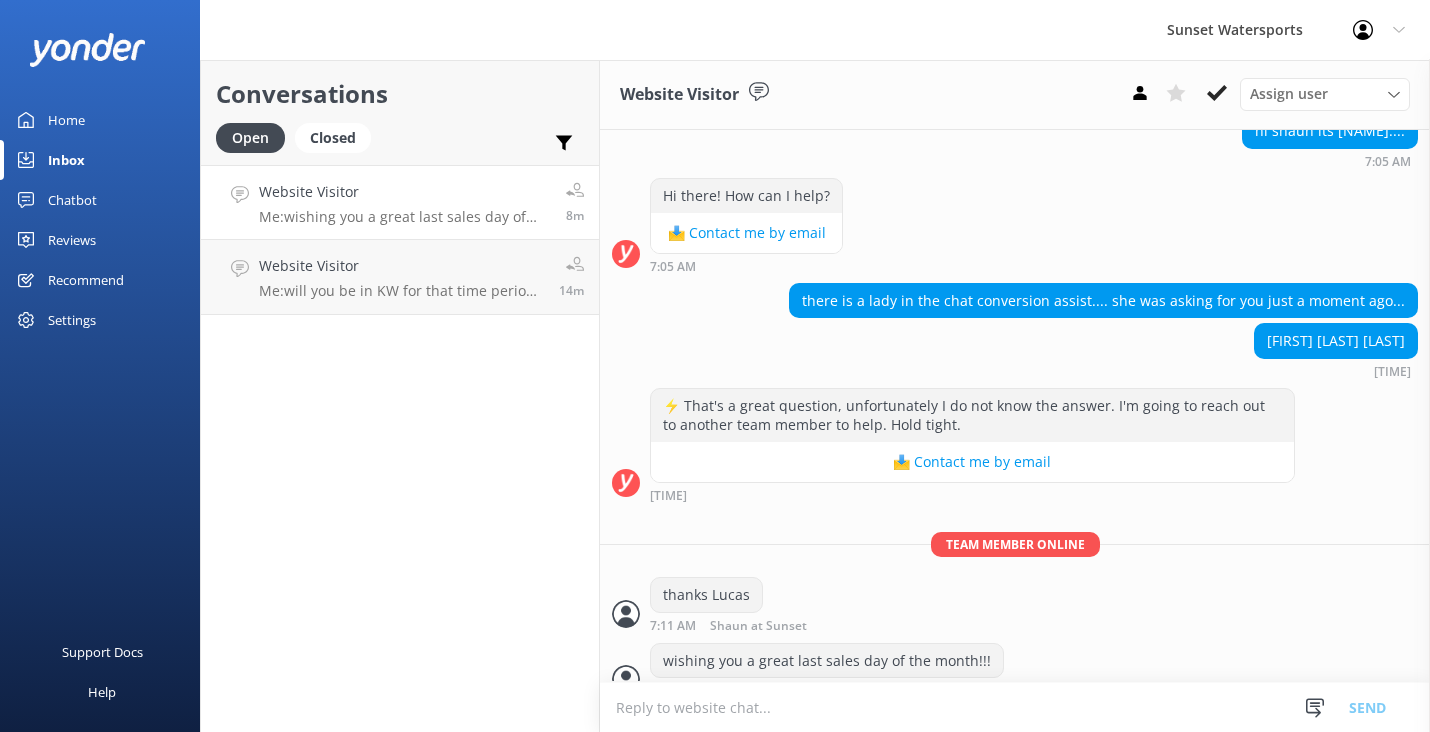 scroll, scrollTop: 6247, scrollLeft: 0, axis: vertical 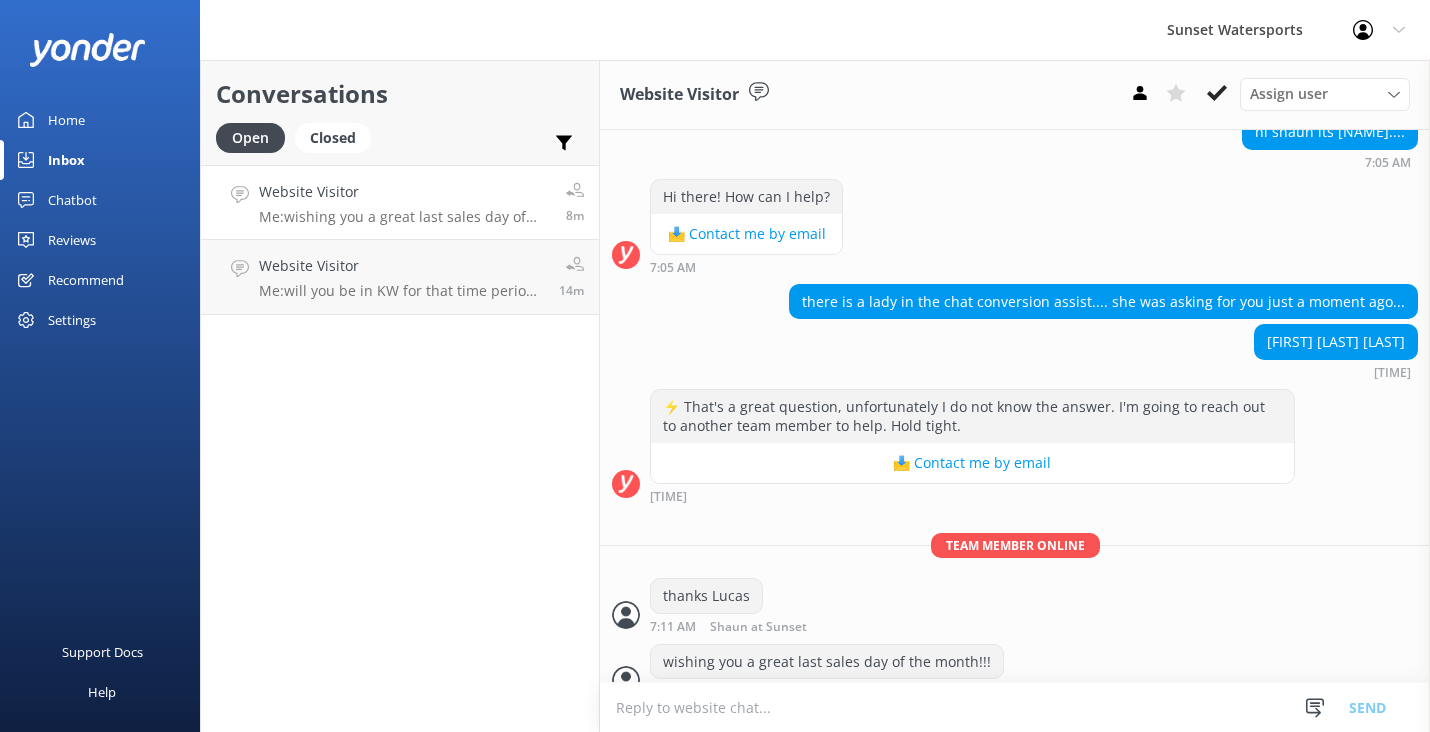click at bounding box center [1015, 707] 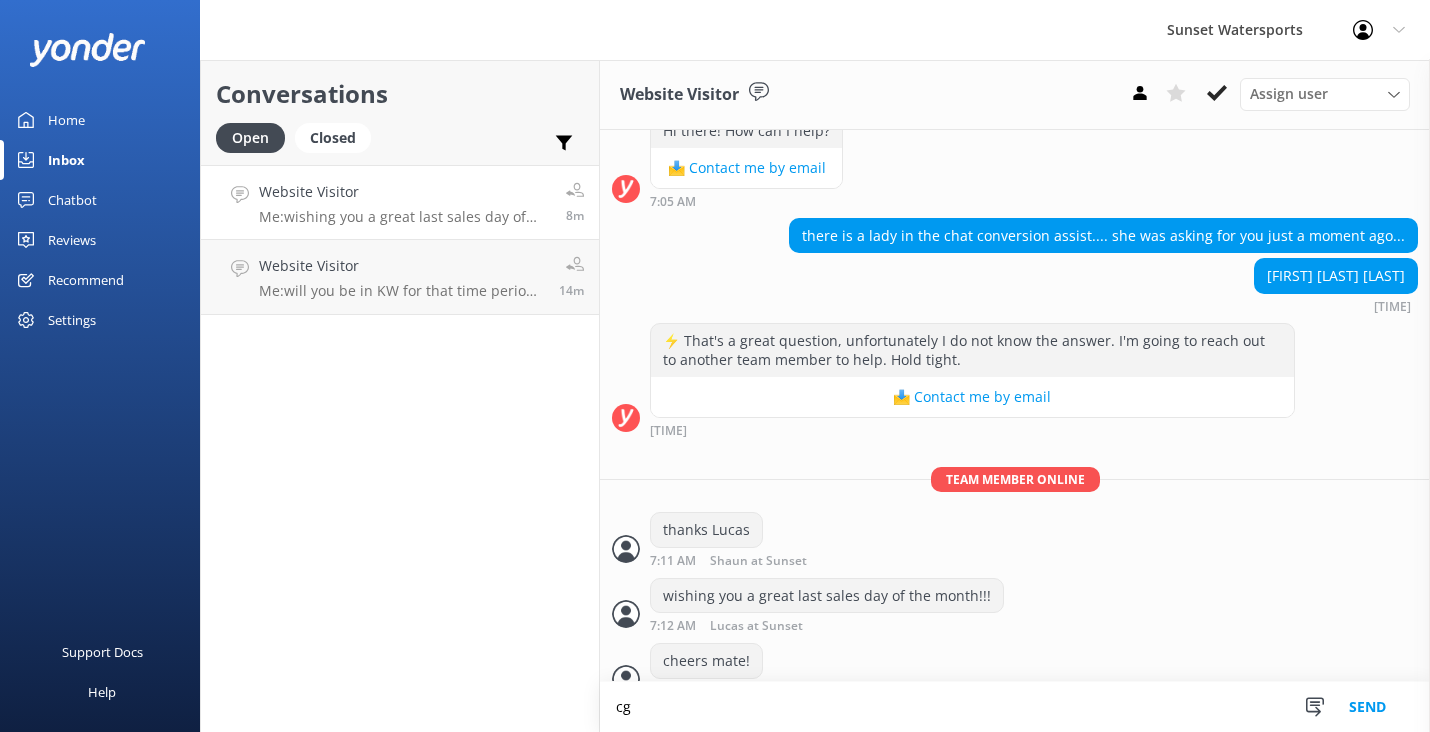 type on "c" 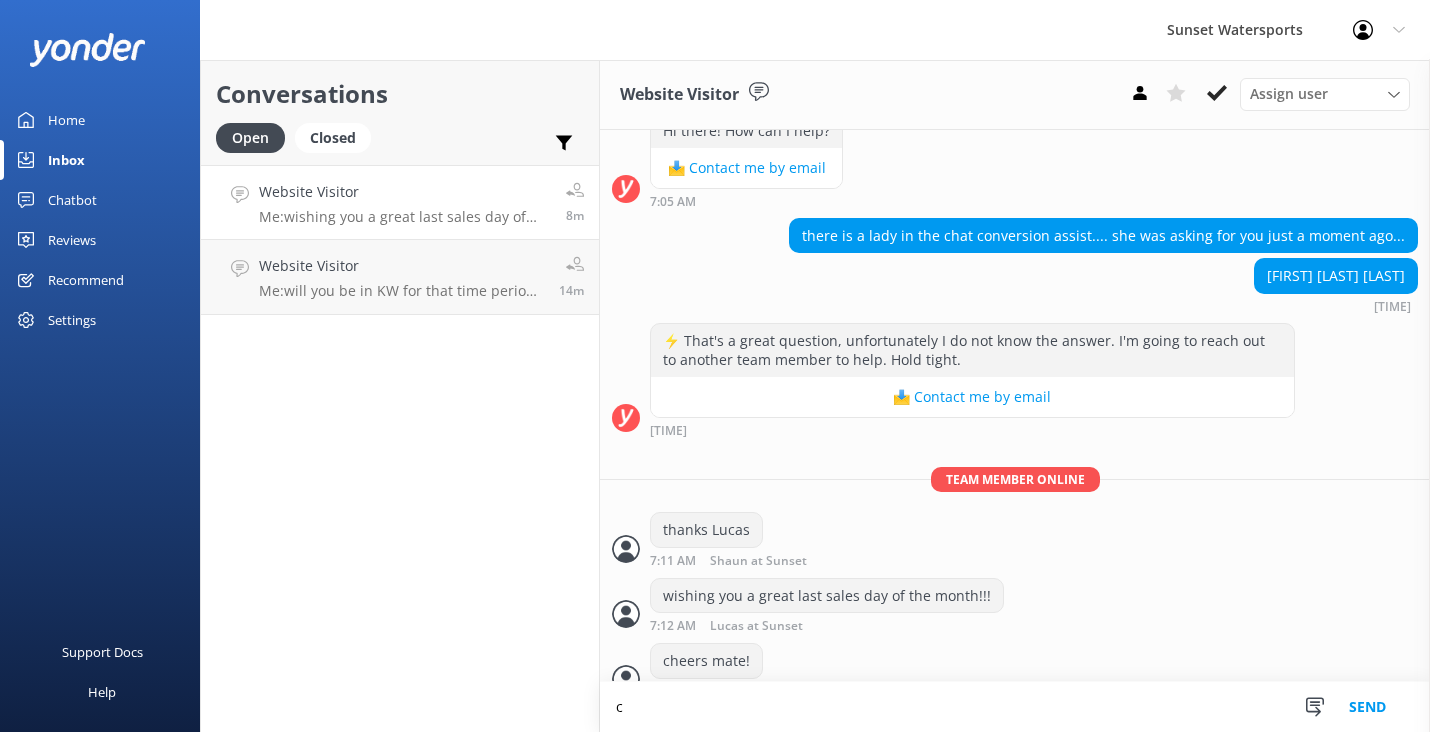 type 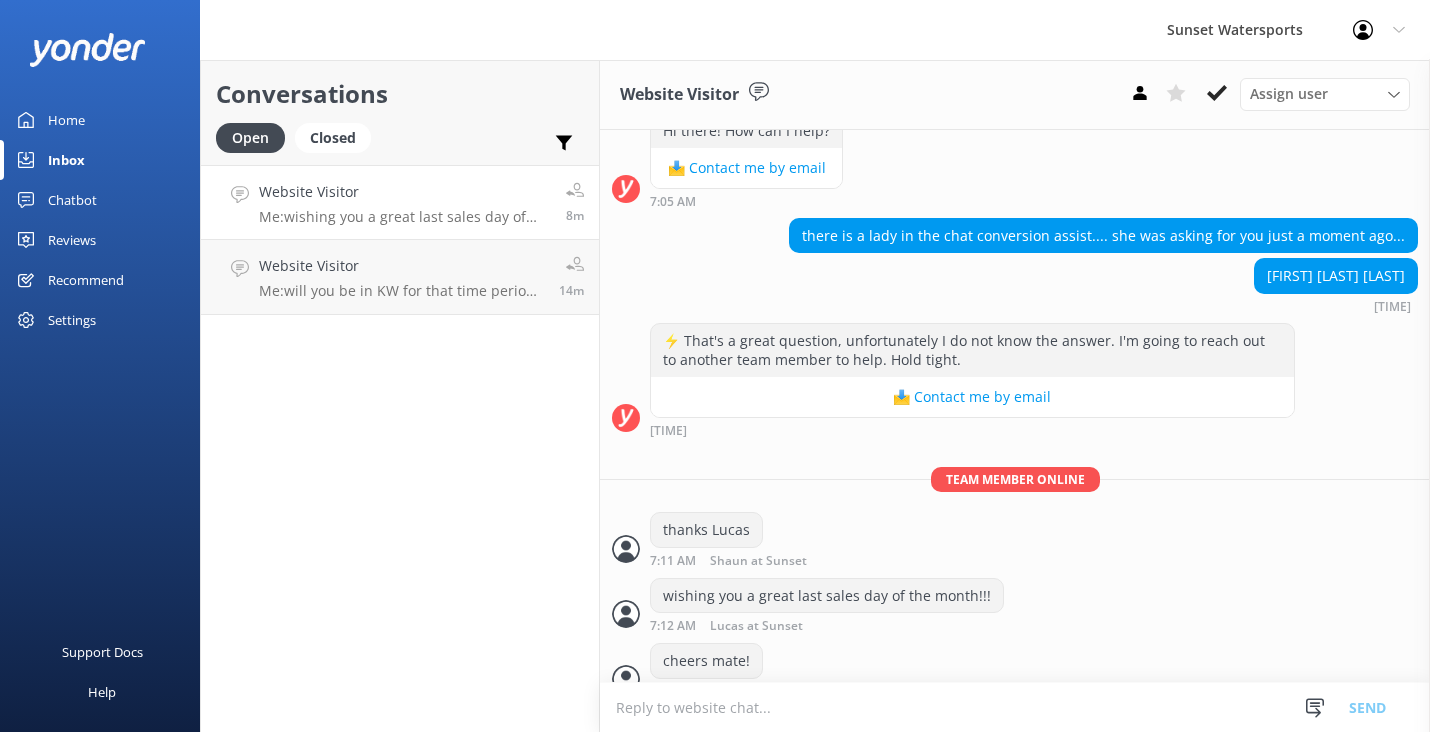 scroll, scrollTop: 6312, scrollLeft: 0, axis: vertical 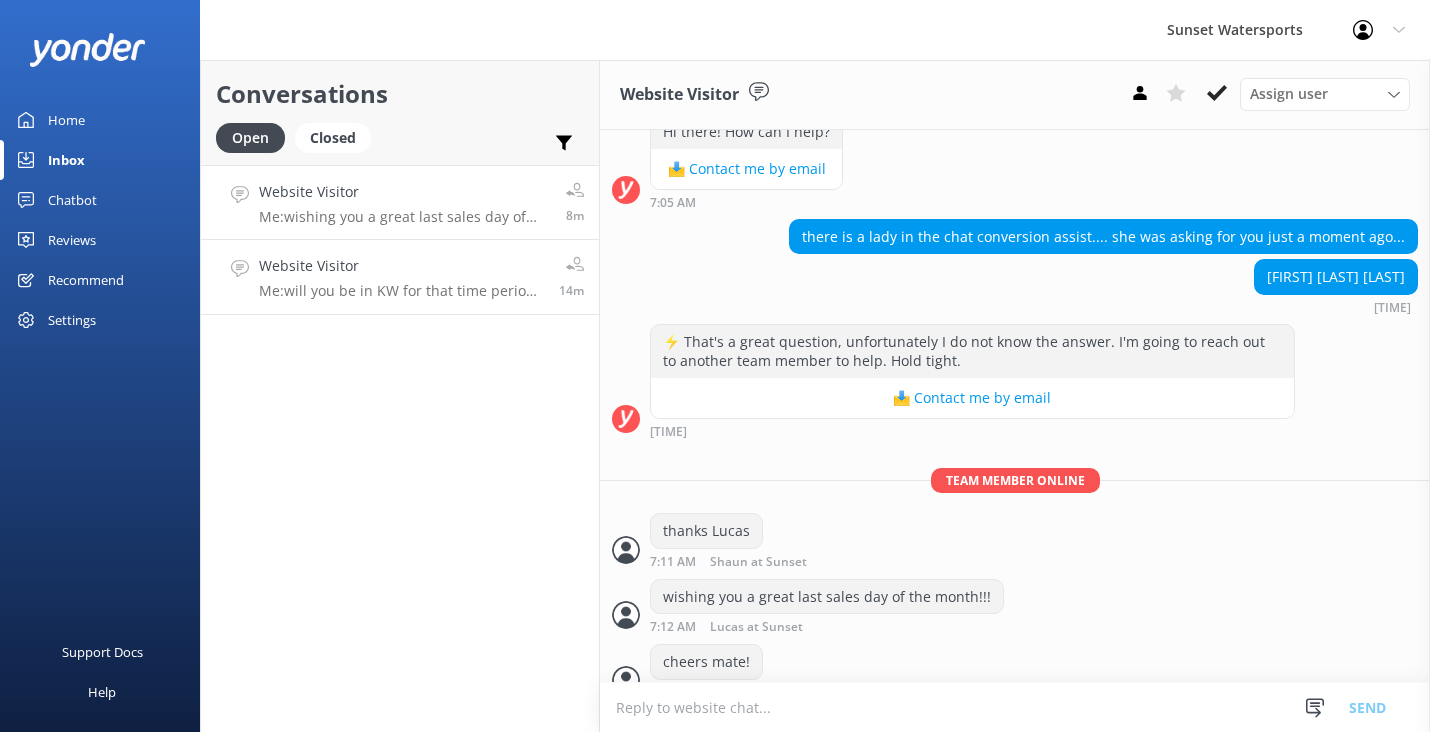 click on "Website Visitor Me:  will you be in KW for that time period - December through February? [TIME]" at bounding box center (400, 277) 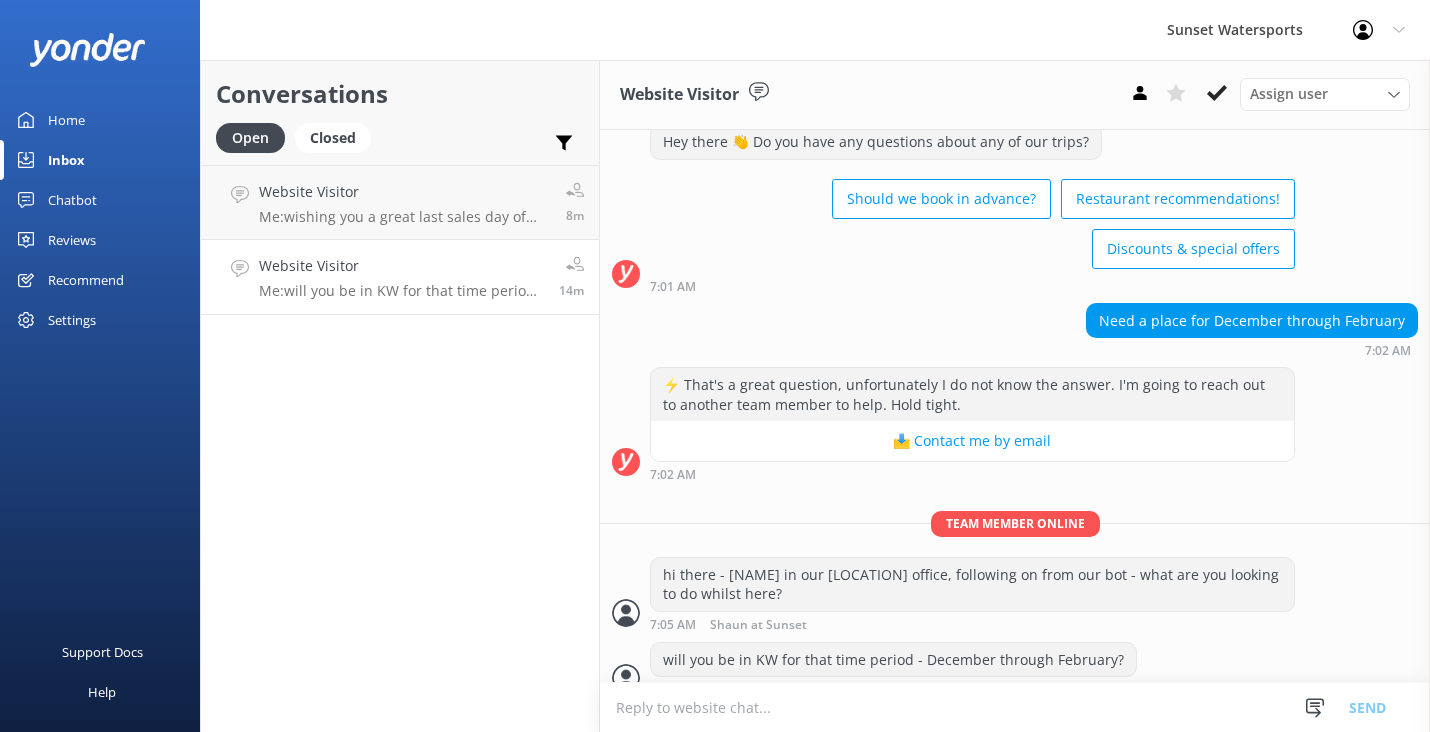 scroll, scrollTop: 82, scrollLeft: 0, axis: vertical 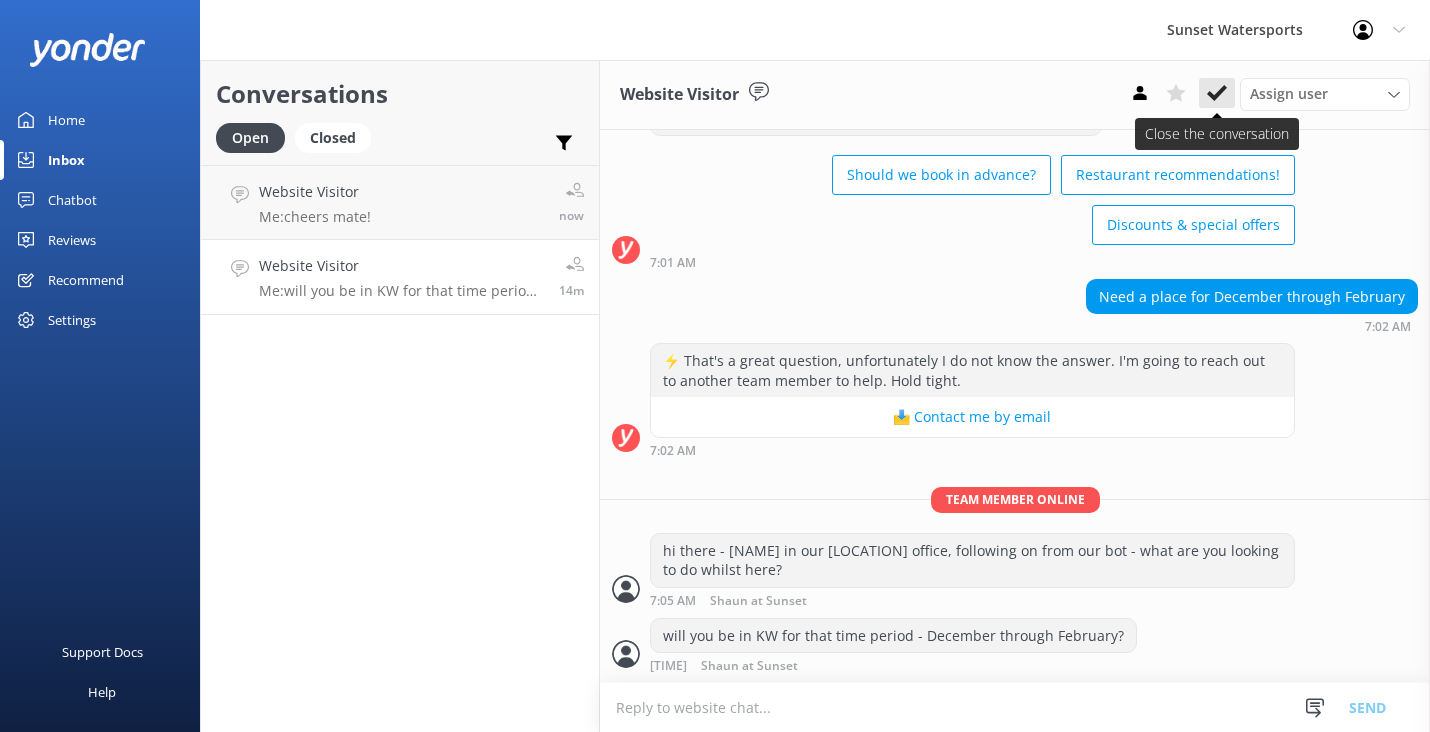 click 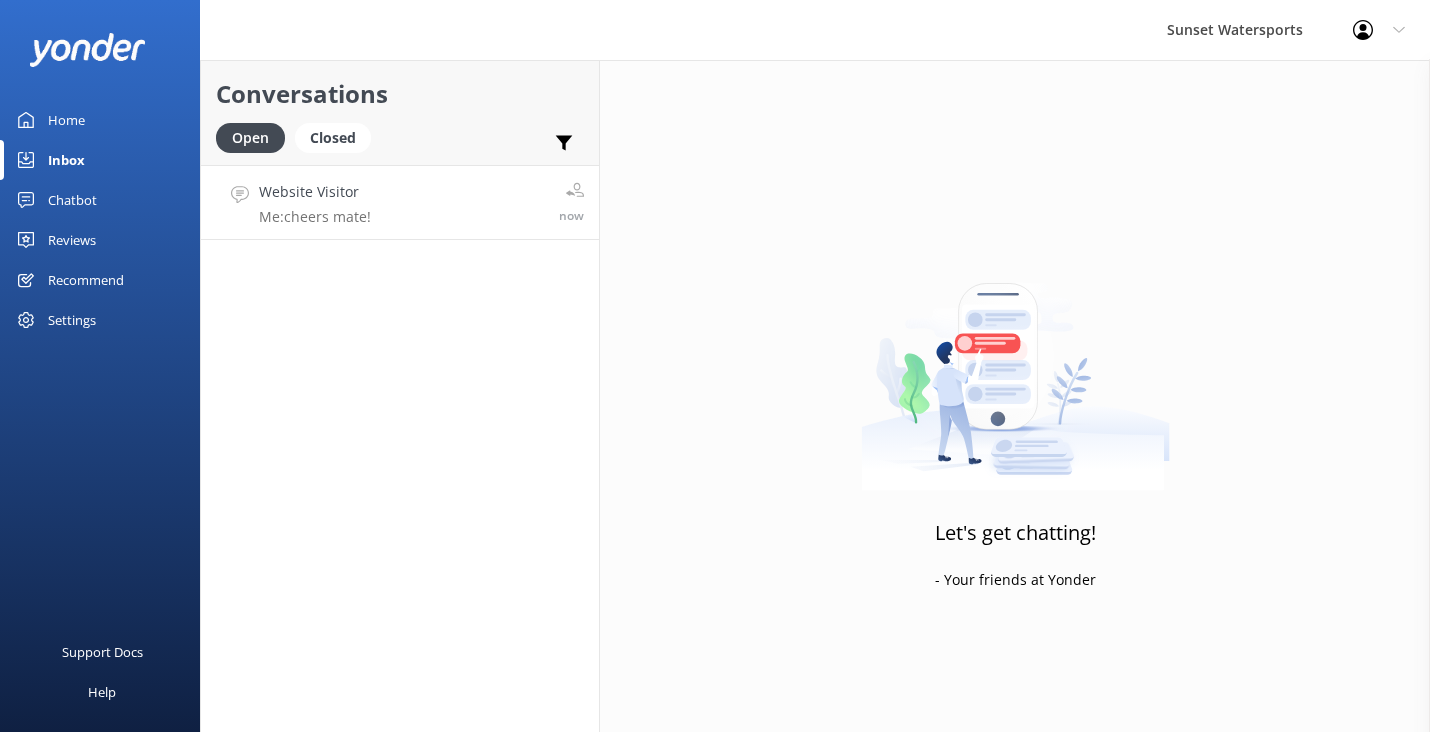 click on "Website Visitor Me:  cheers mate! now" at bounding box center (400, 202) 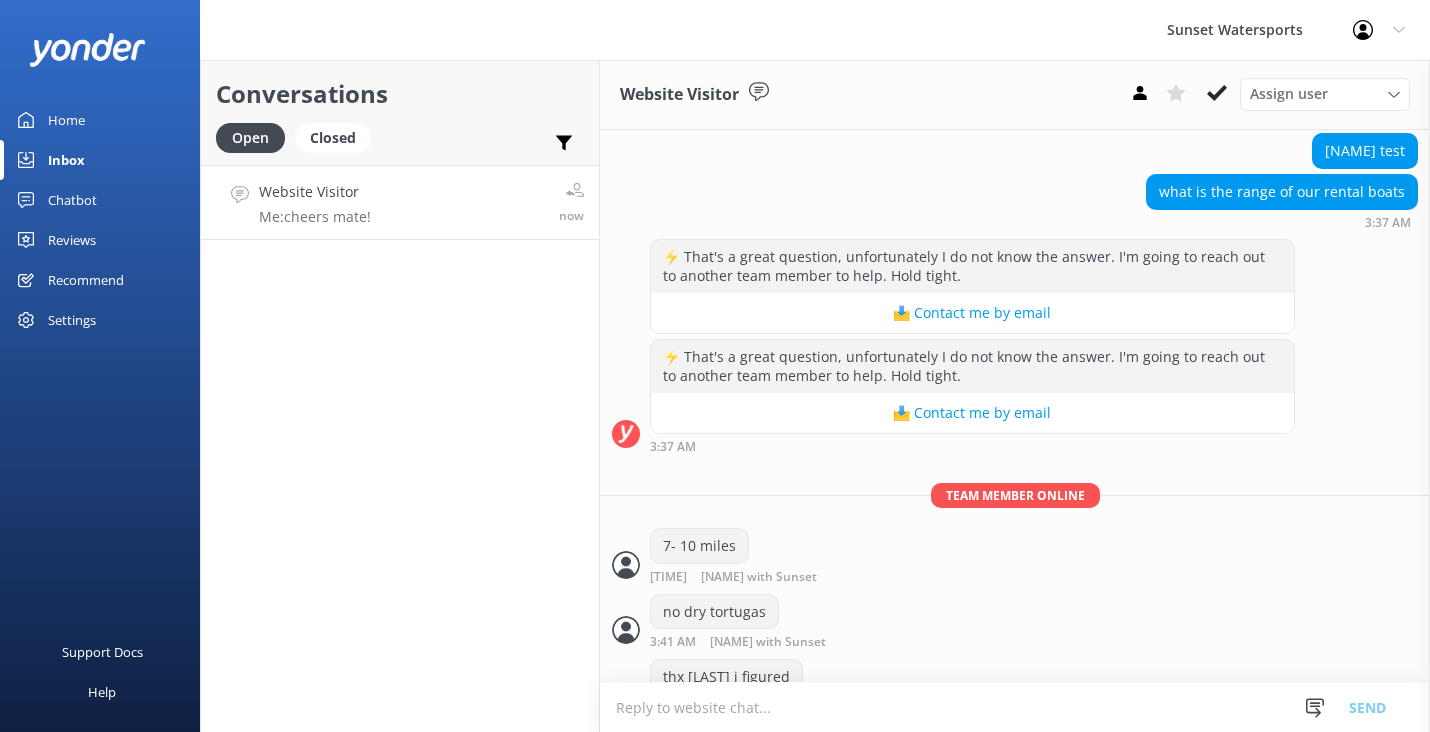scroll, scrollTop: 6312, scrollLeft: 0, axis: vertical 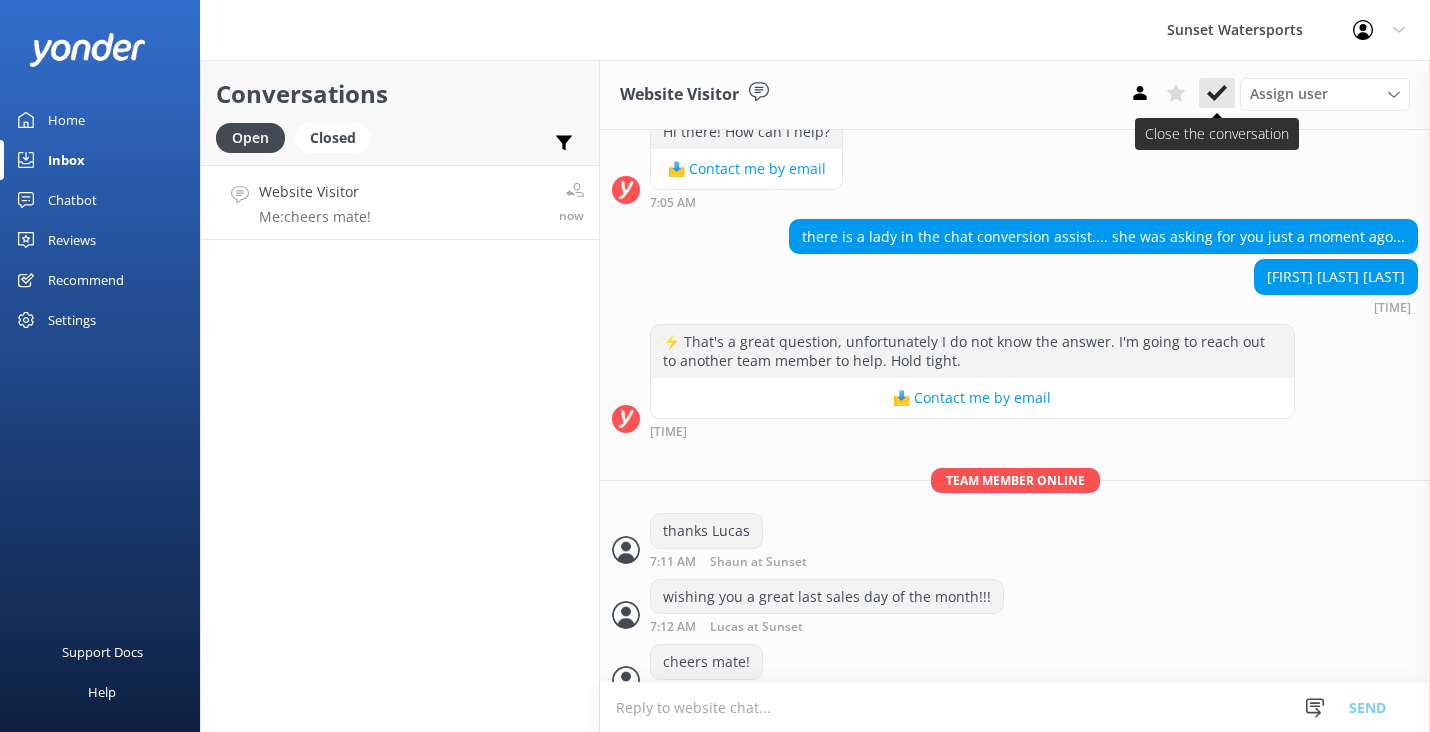 click 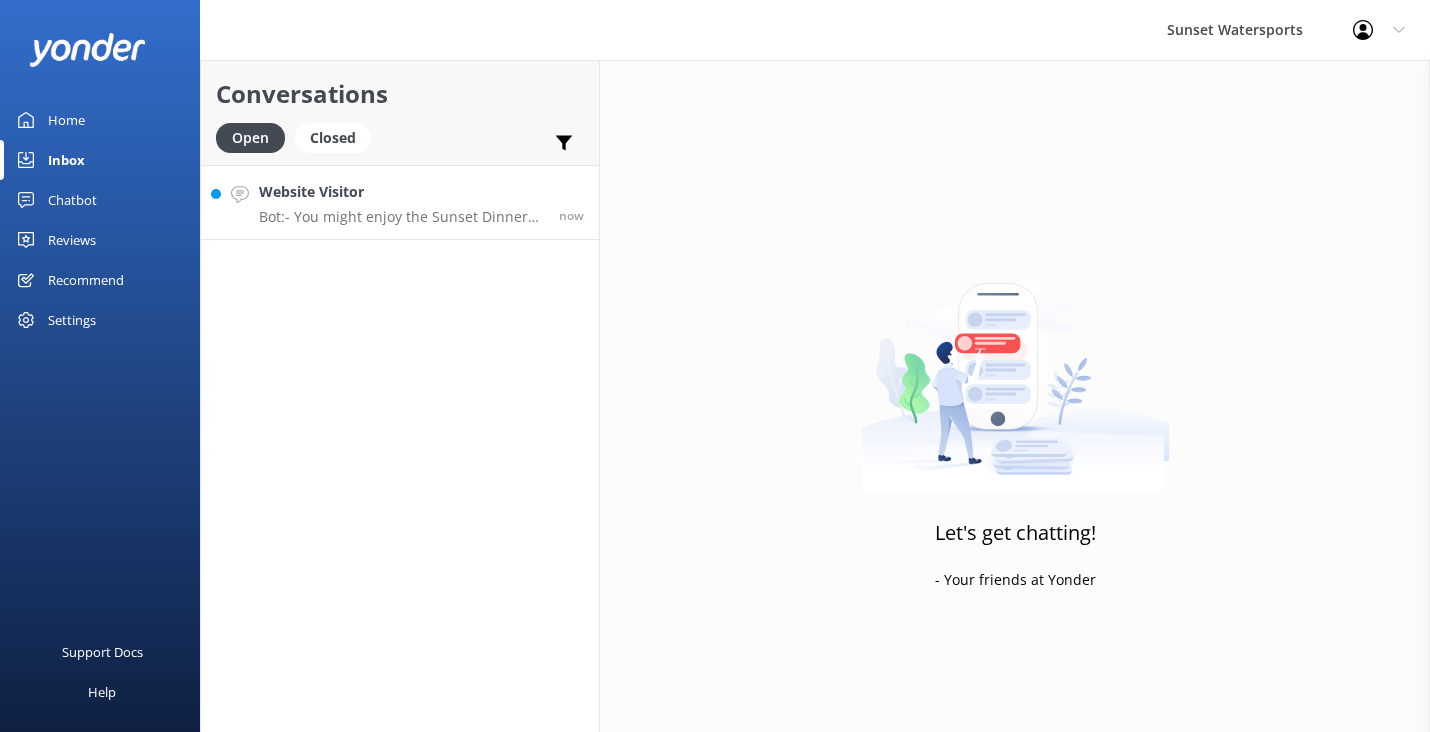 click on "Website Visitor Bot:  - You might enjoy the Sunset Dinner Cruise, which offers a tropical dinner buffet, open well bar, and live entertainment while cruising past Sunset Key.
- The Sunset Sip & Sail is a laid-back cruise with appetizers, unlimited cocktails, and live local entertainment.
- For a more adventurous option, the Dolphin, Snorkel & Sunset Combo includes dolphin watching and reef snorkeling before a scenic sunset cruise.
You can view all options at https://sunsetwatersportskeywest.com/key-west-sunset-cruises/. now" at bounding box center (400, 202) 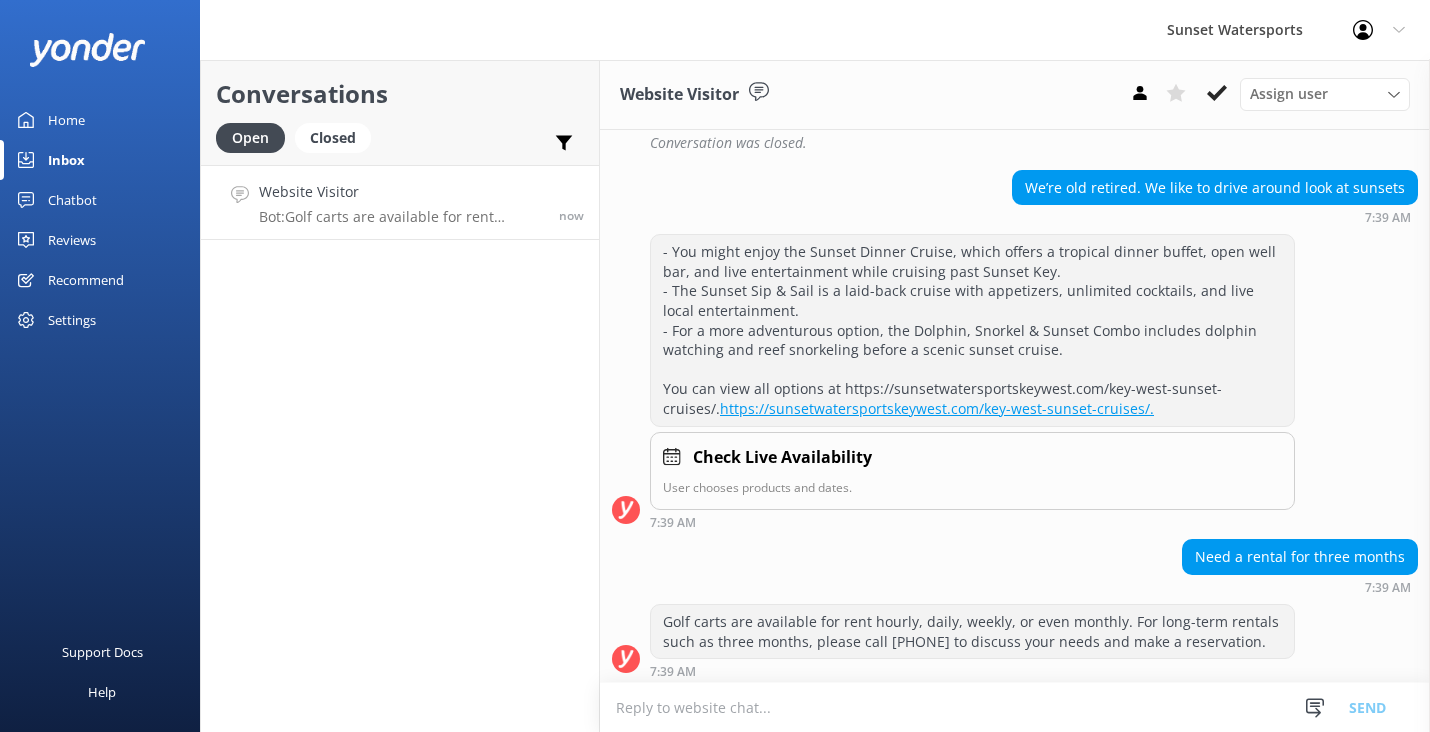 scroll, scrollTop: 644, scrollLeft: 0, axis: vertical 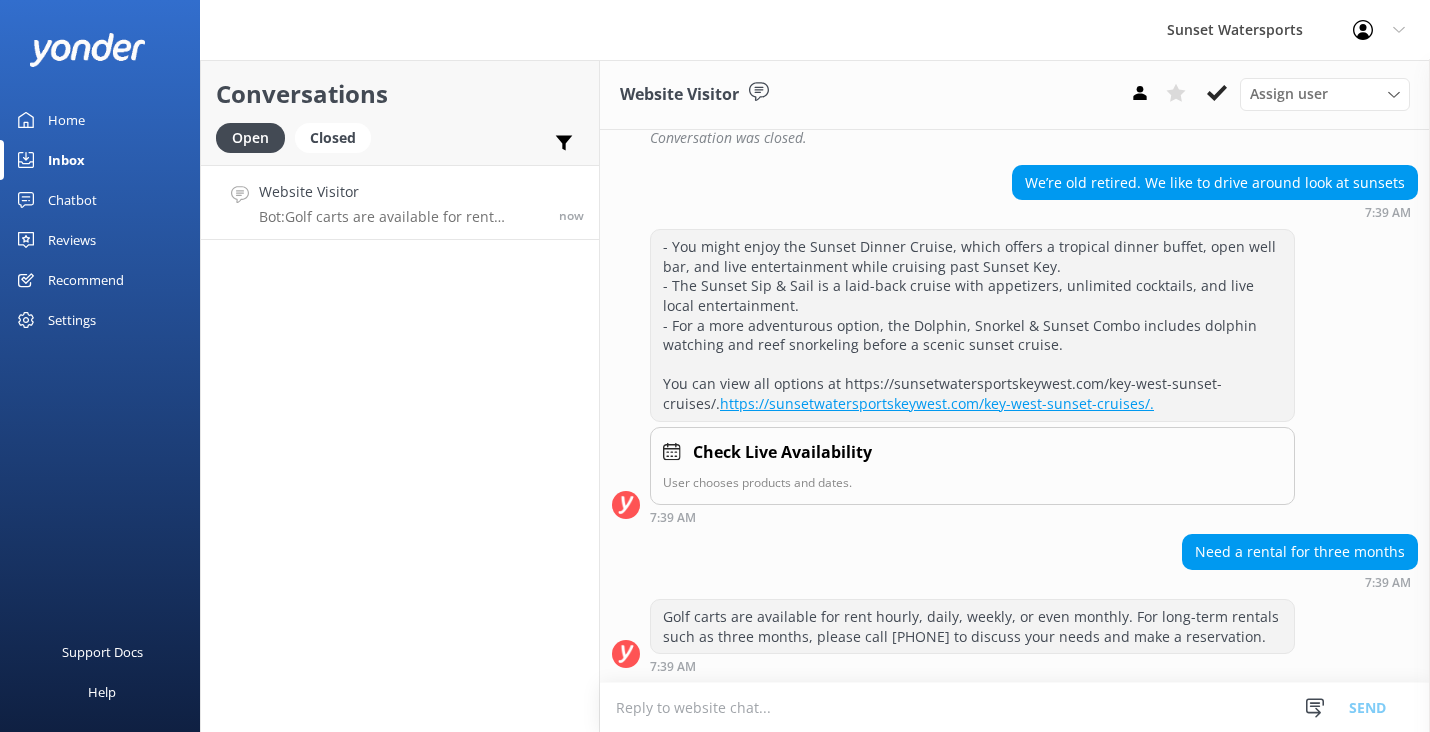 click at bounding box center [1015, 707] 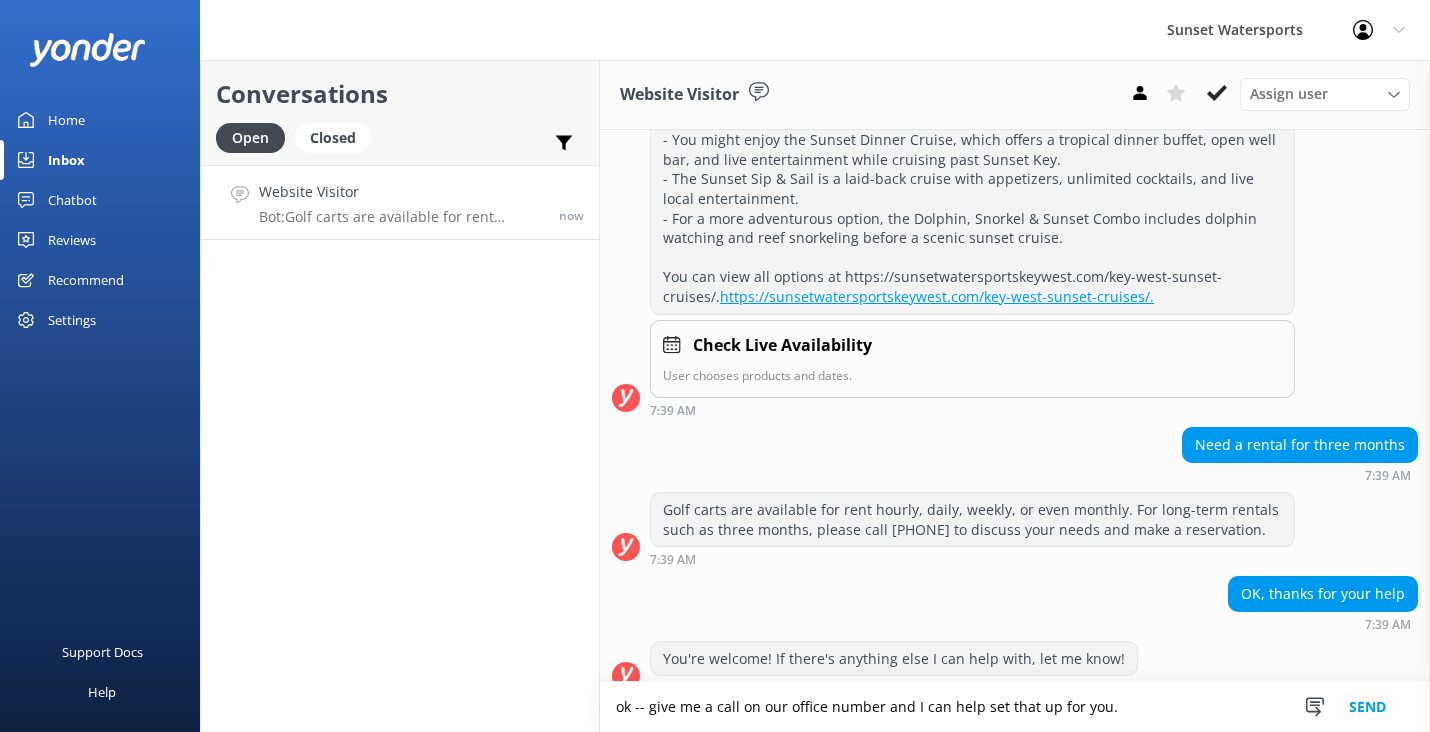 scroll, scrollTop: 774, scrollLeft: 0, axis: vertical 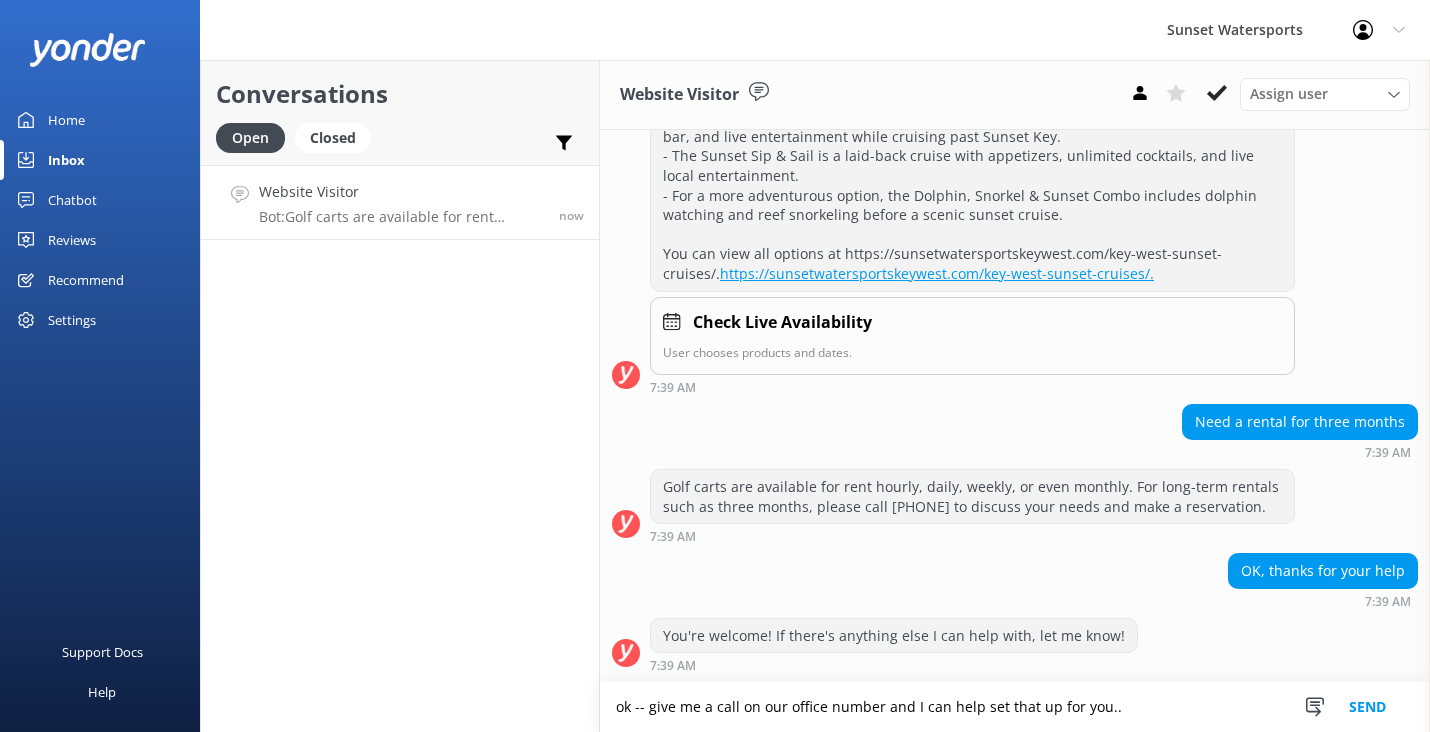 type on "ok -- give me a call on our office number and I can help set that up for you.." 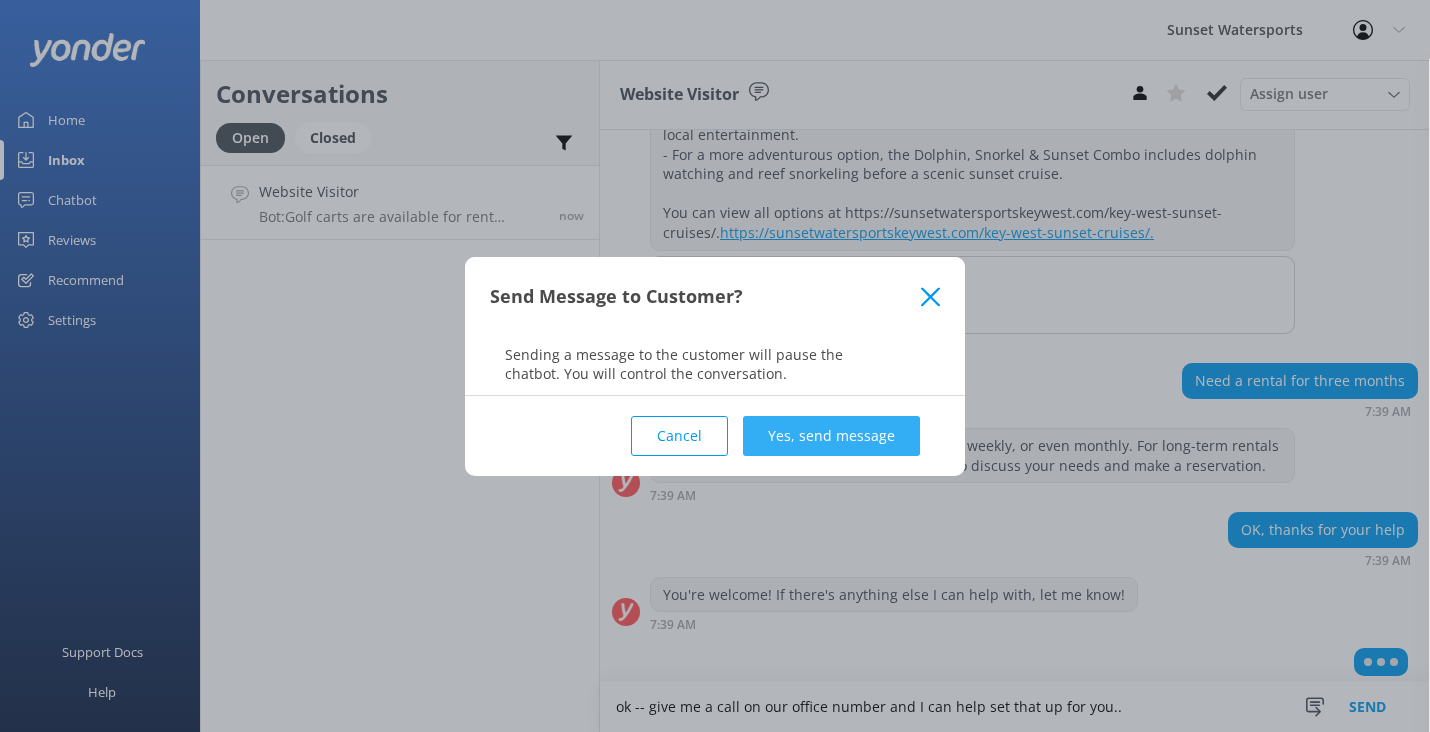 scroll, scrollTop: 821, scrollLeft: 0, axis: vertical 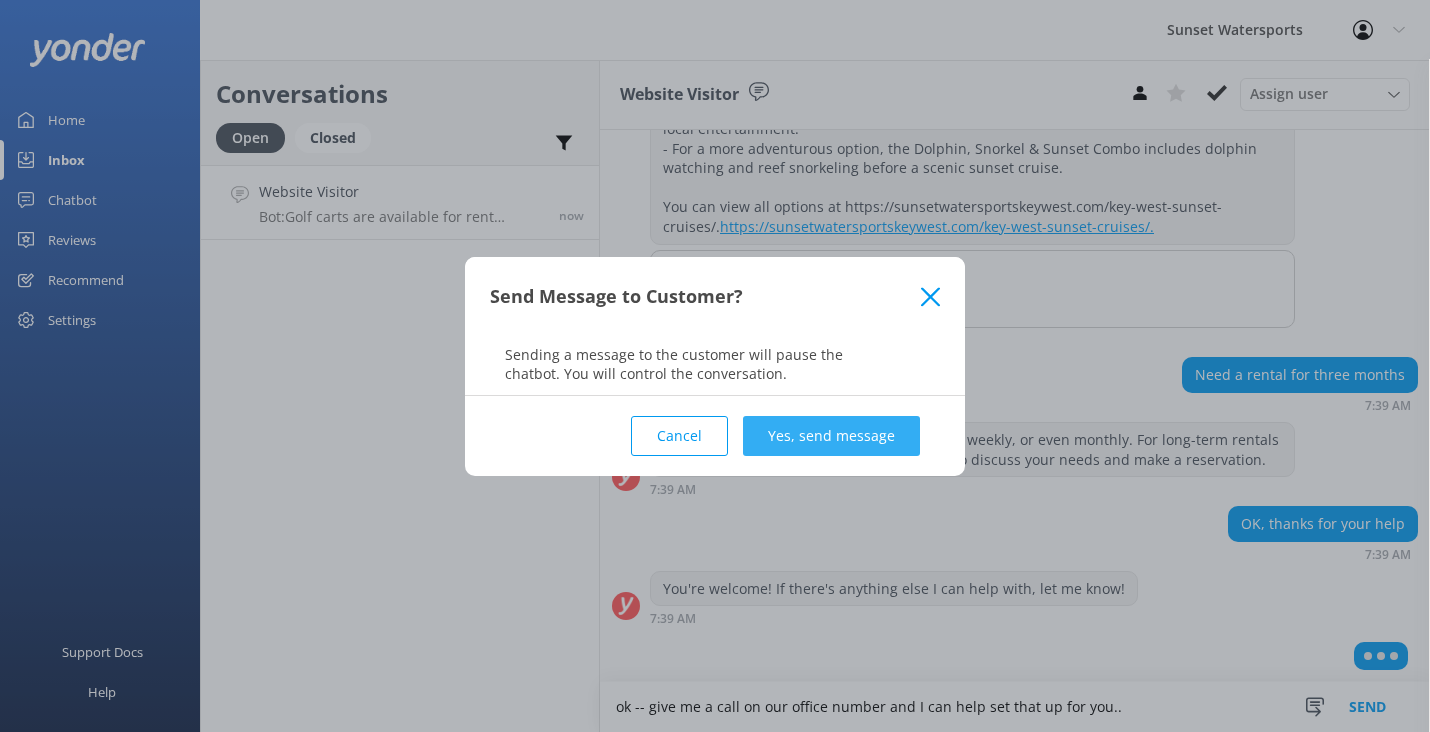 click on "Yes, send message" at bounding box center [831, 436] 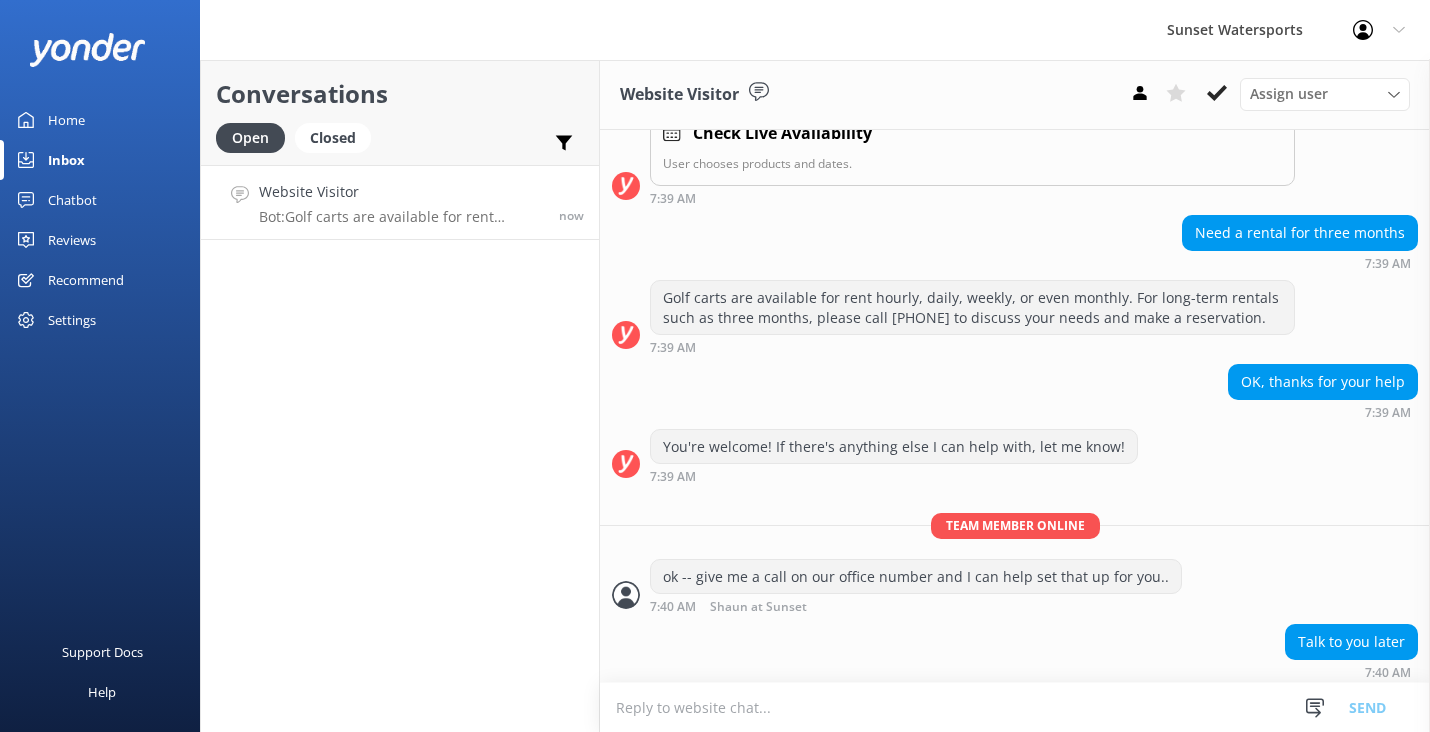 scroll, scrollTop: 968, scrollLeft: 0, axis: vertical 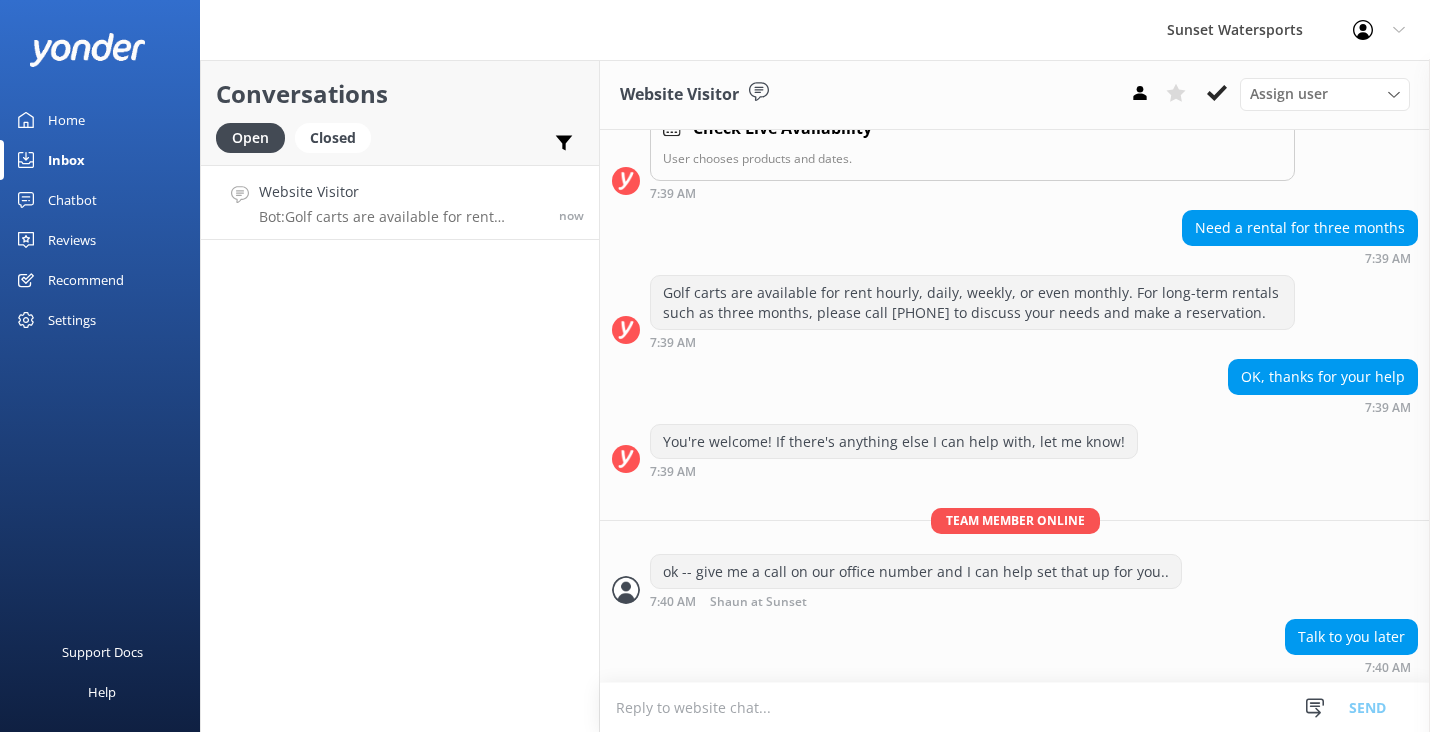click at bounding box center [1015, 707] 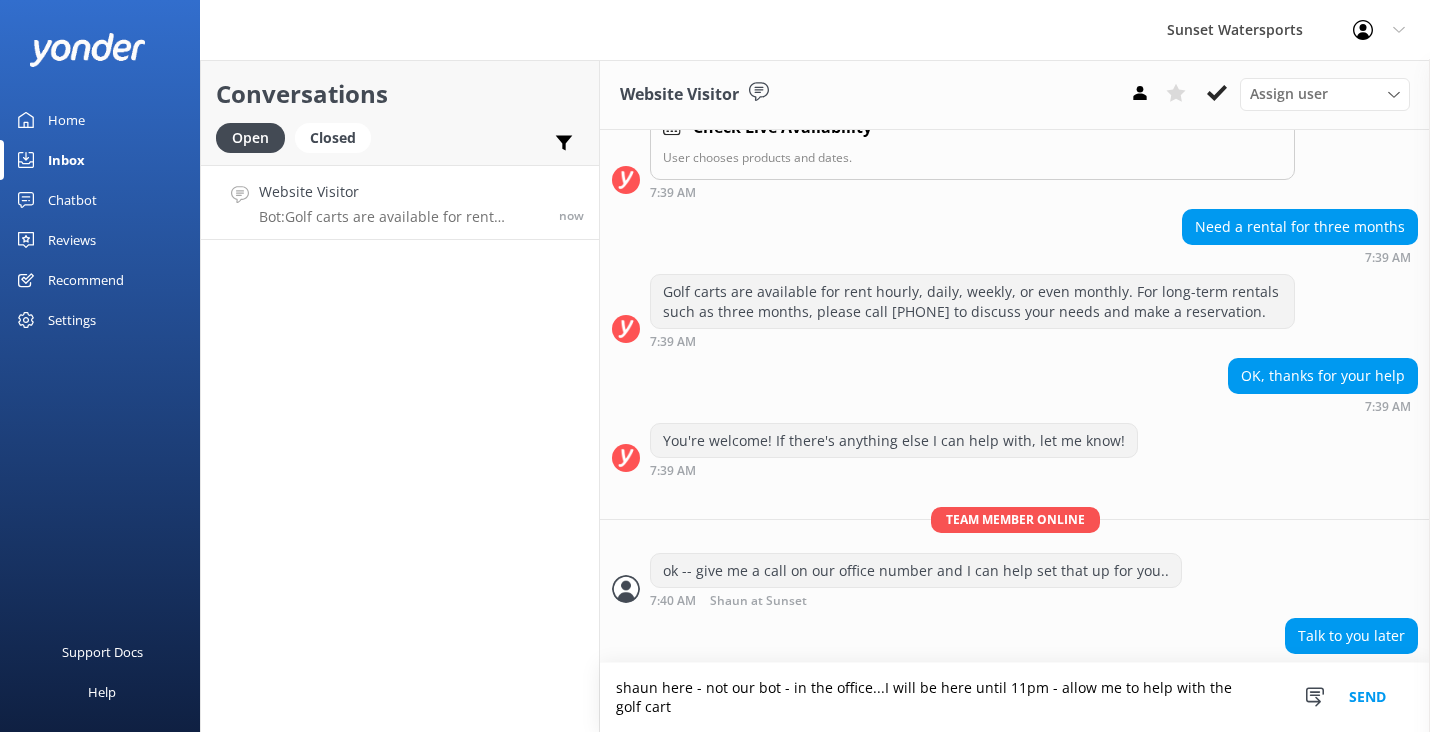 scroll, scrollTop: 988, scrollLeft: 0, axis: vertical 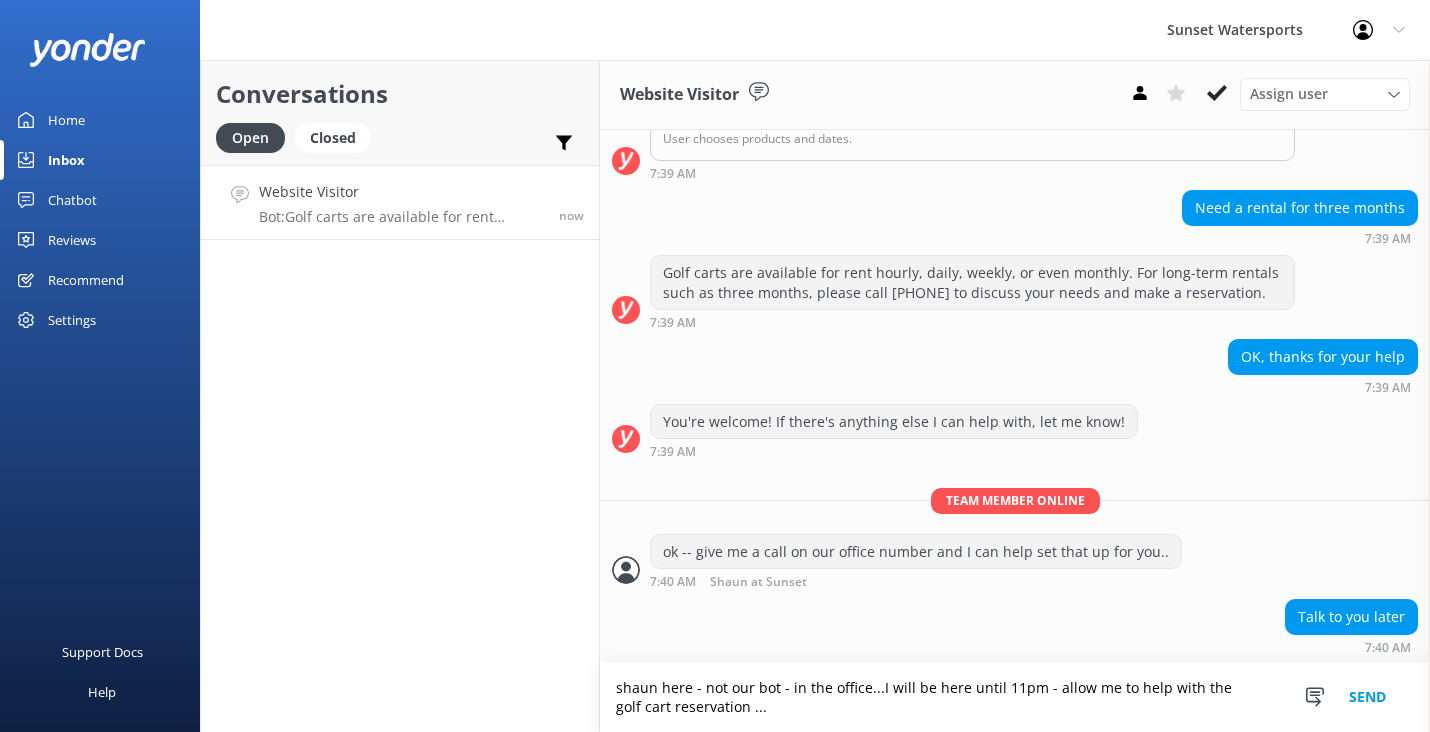 type on "shaun here - not our bot - in the office...I will be here until 11pm - allow me to help with the golf cart reservation ..." 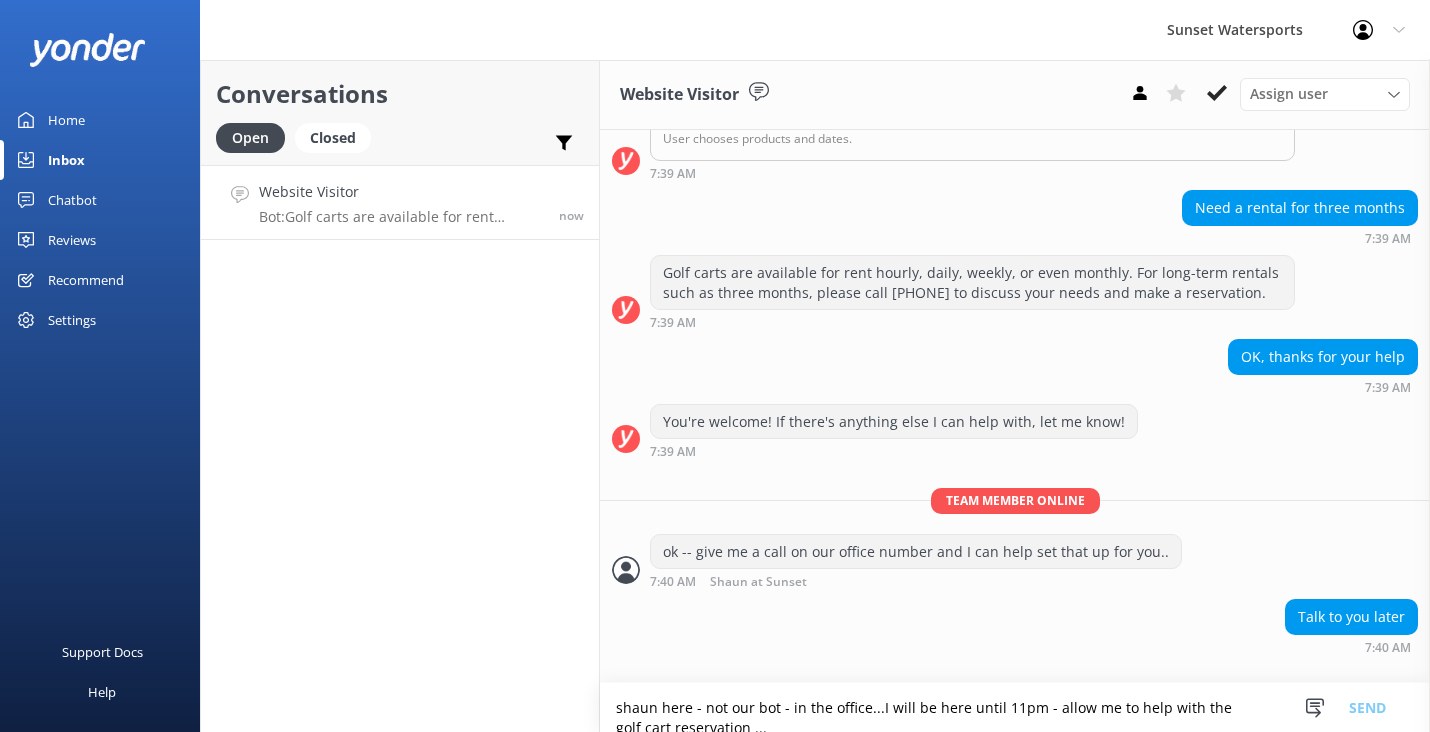 type 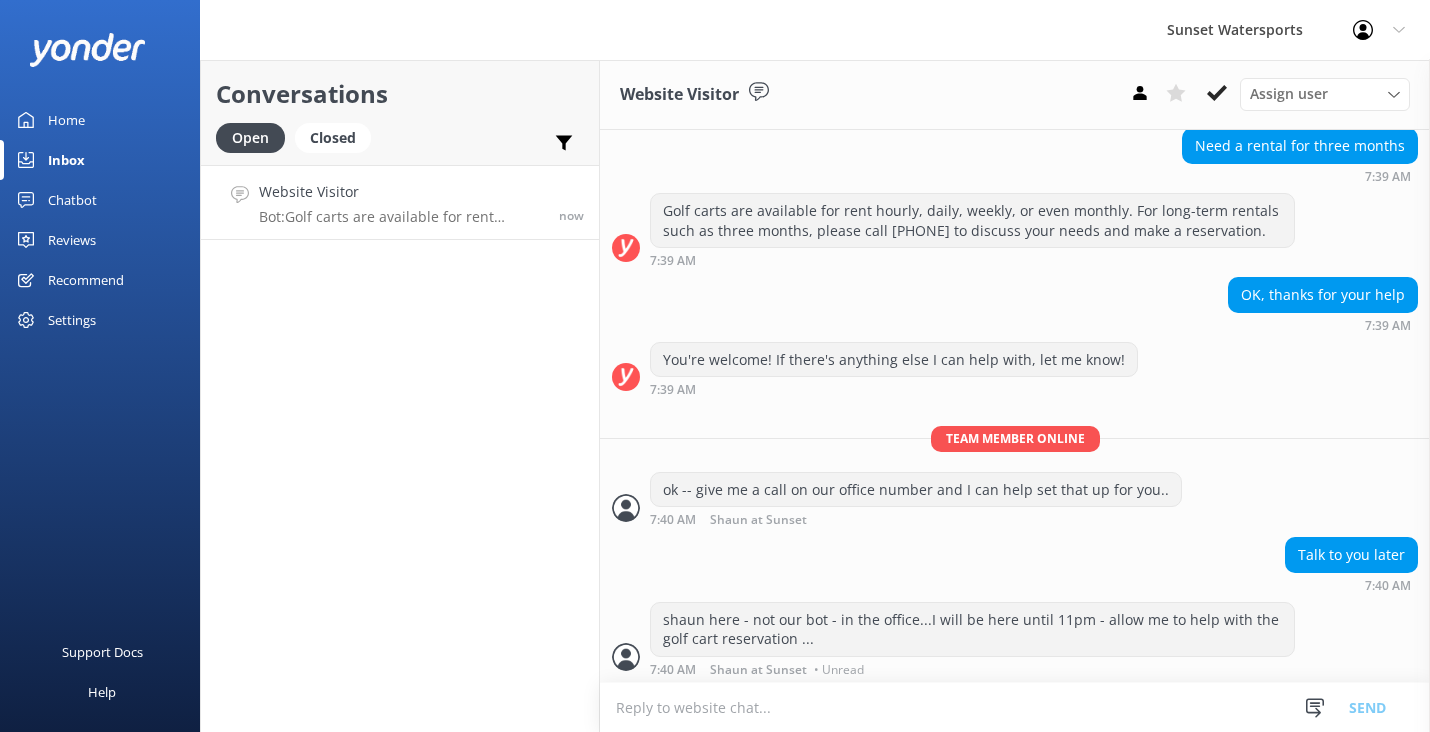scroll, scrollTop: 1053, scrollLeft: 0, axis: vertical 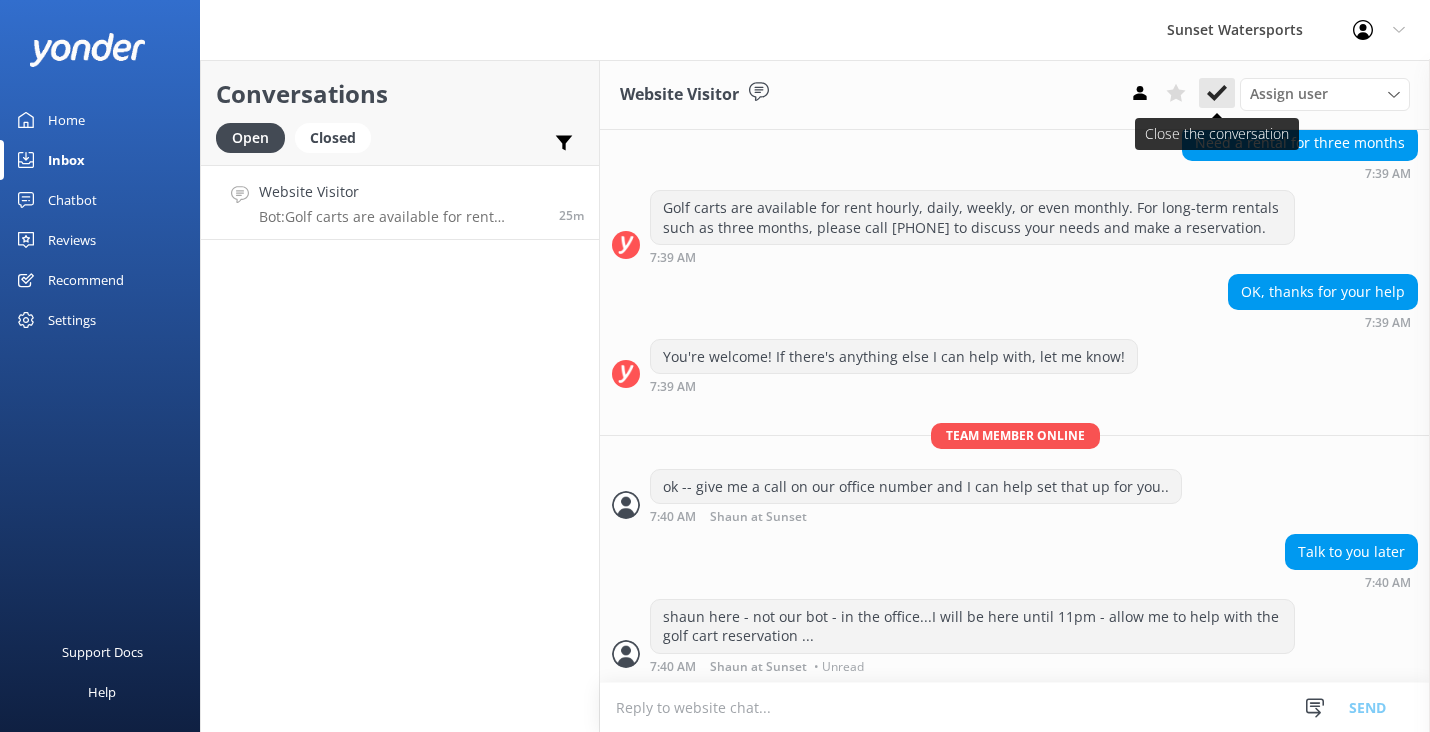 click 